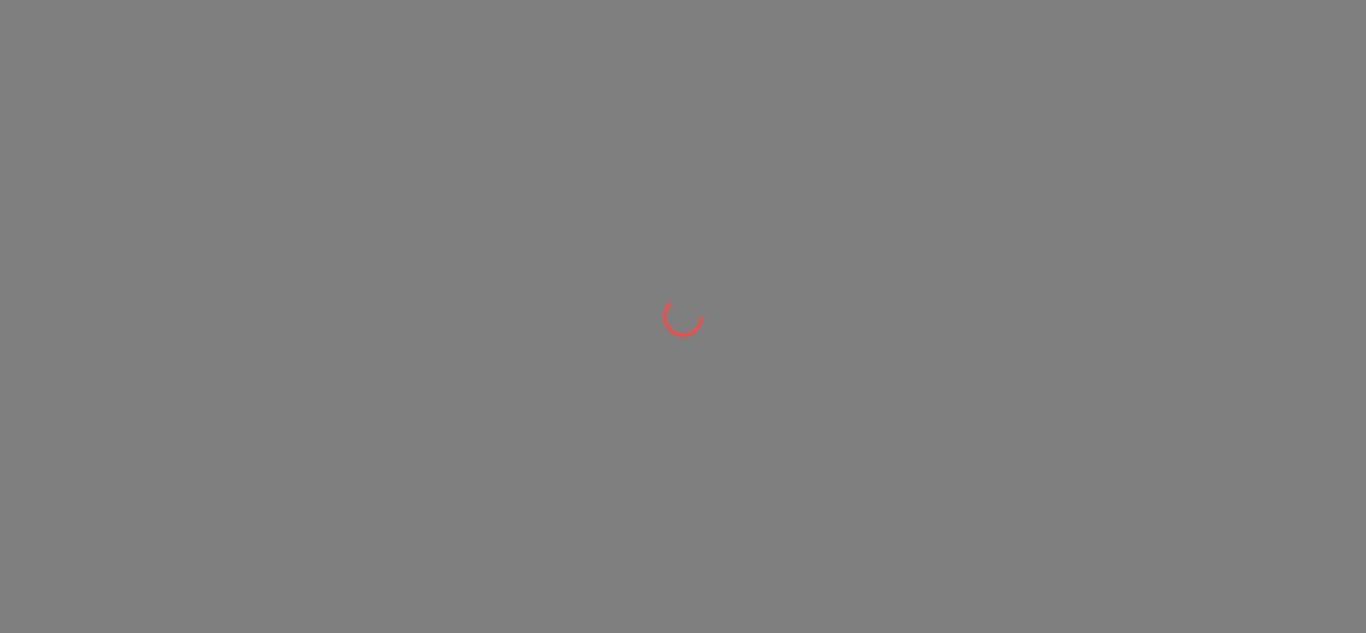 scroll, scrollTop: 0, scrollLeft: 0, axis: both 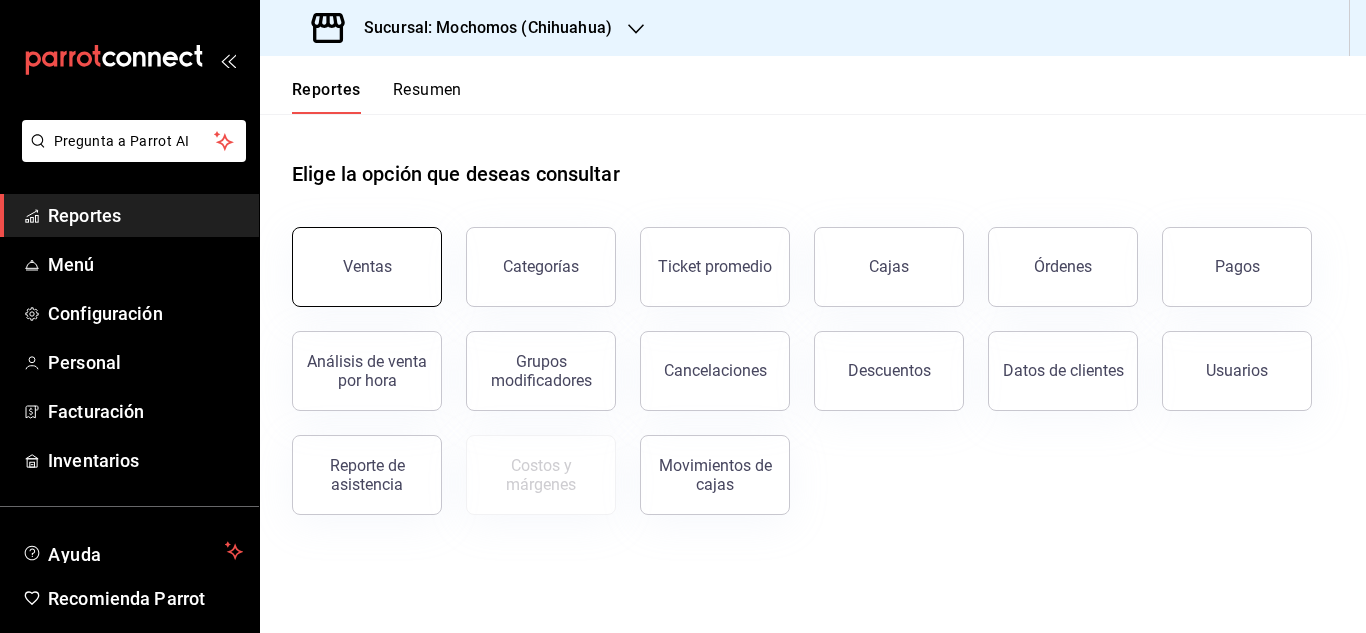 drag, startPoint x: 446, startPoint y: 290, endPoint x: 430, endPoint y: 284, distance: 17.088007 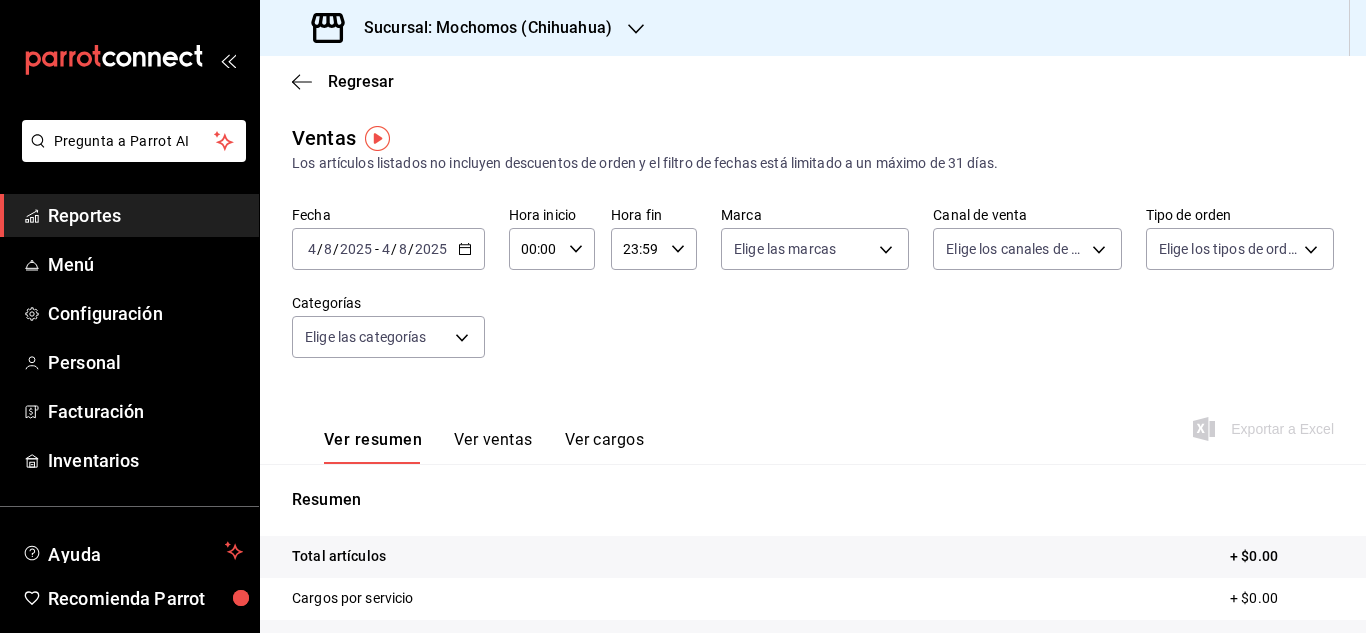 click 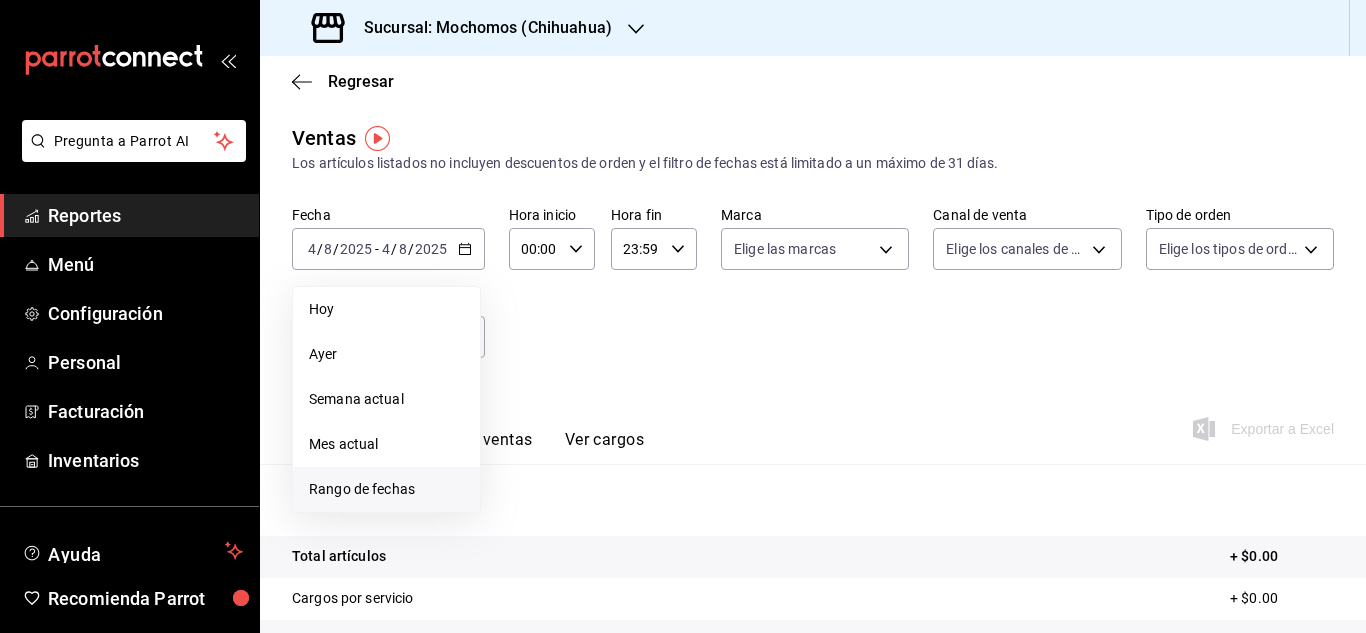click on "Rango de fechas" at bounding box center (386, 489) 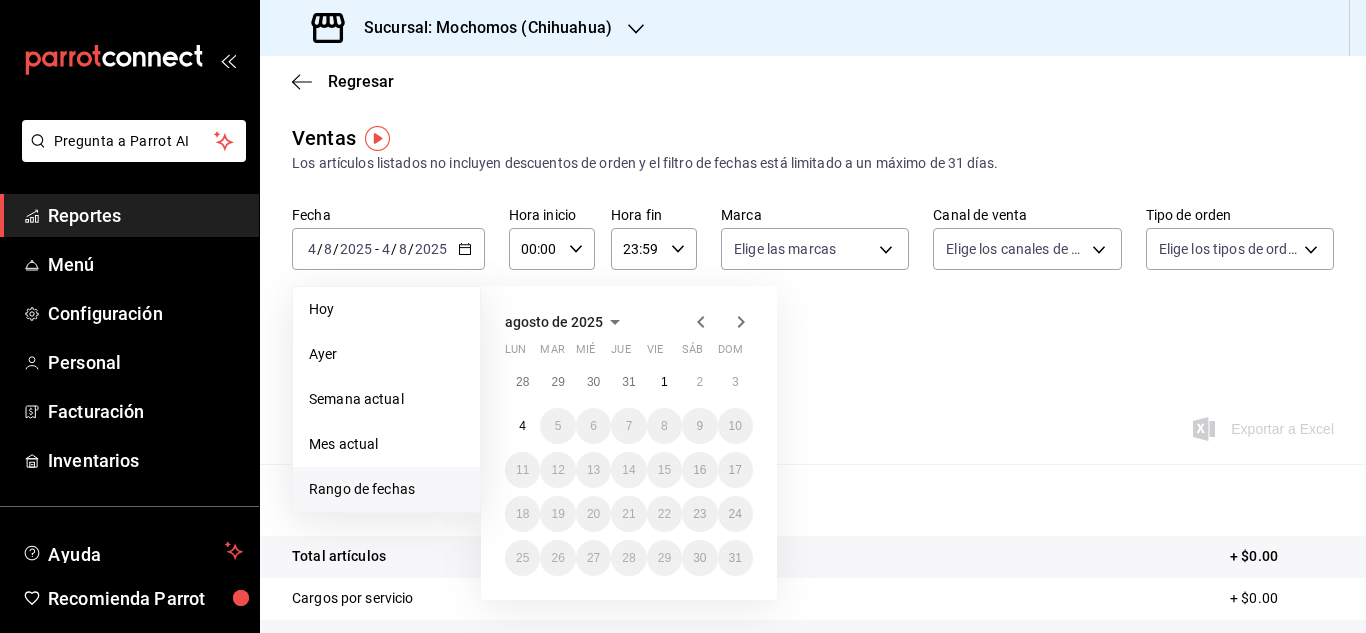 click on "00:00 Hora inicio" at bounding box center (552, 249) 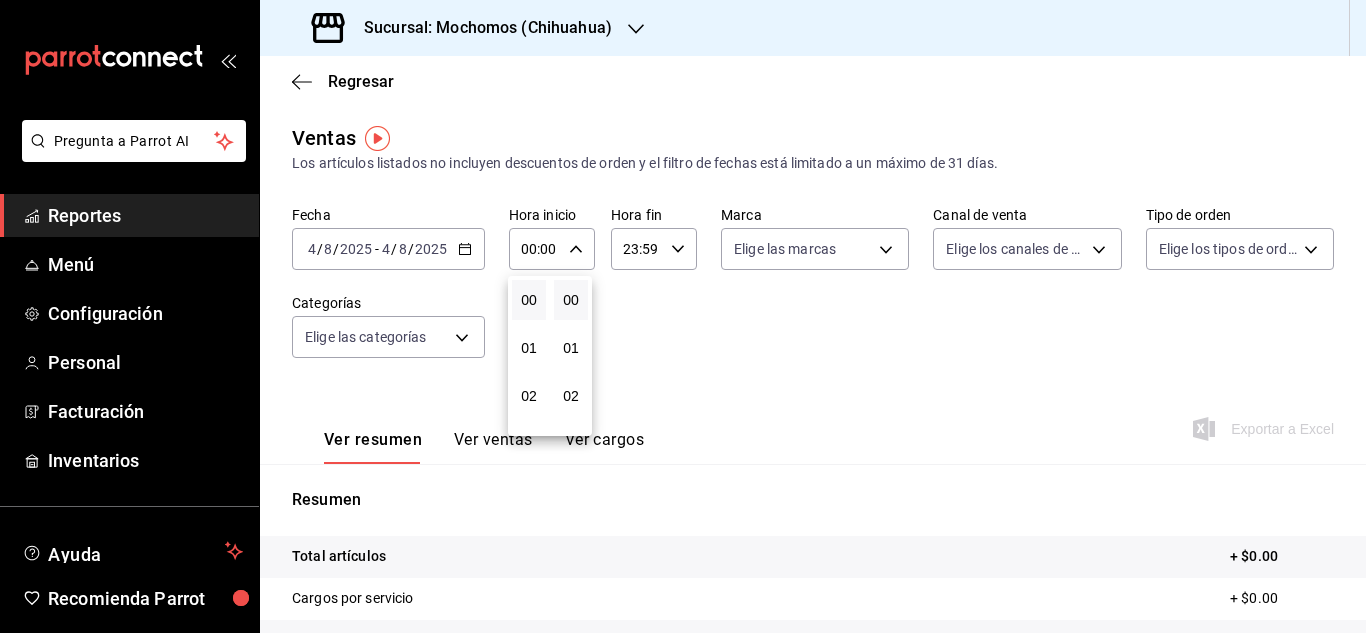 click at bounding box center [683, 316] 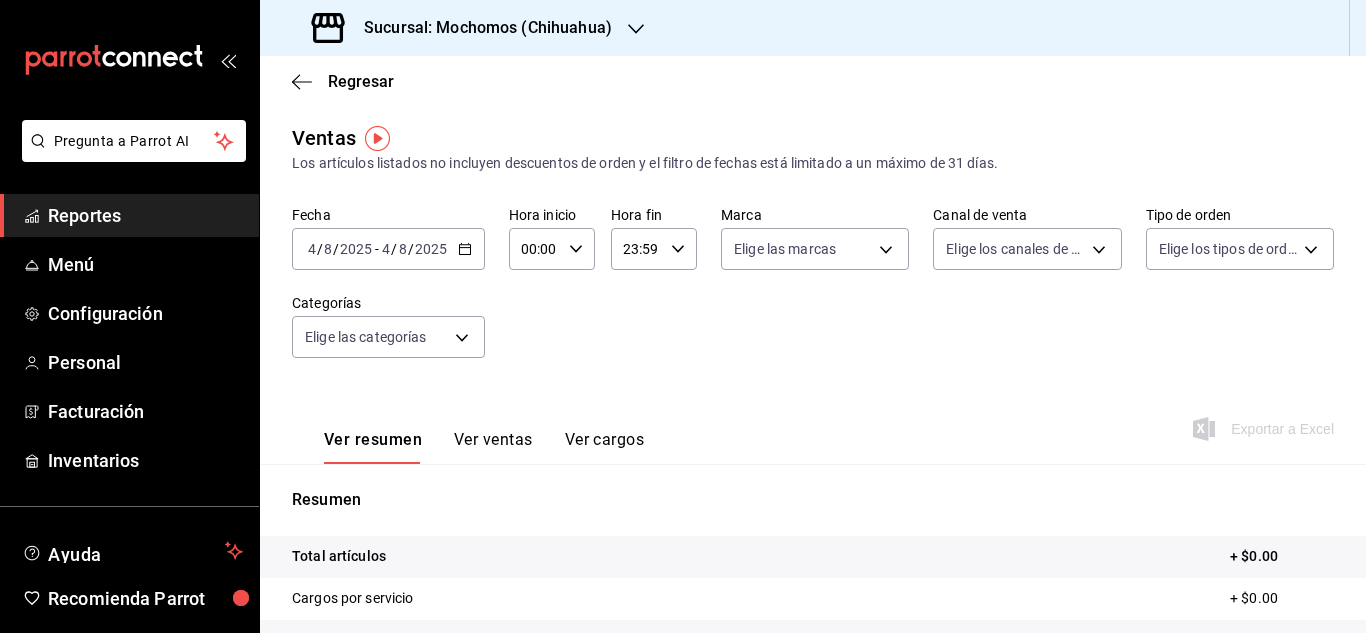 click on "2025-08-04 4 / 8 / 2025 - 2025-08-04 4 / 8 / 2025" at bounding box center [388, 249] 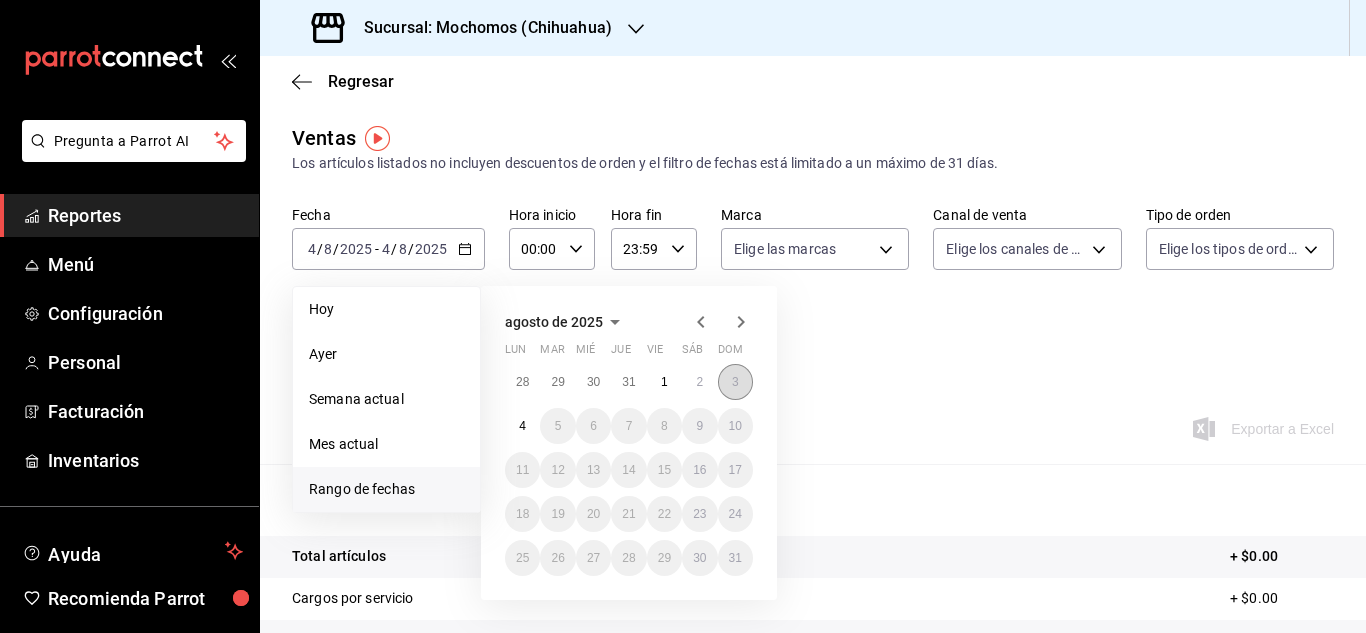 click on "3" at bounding box center (735, 382) 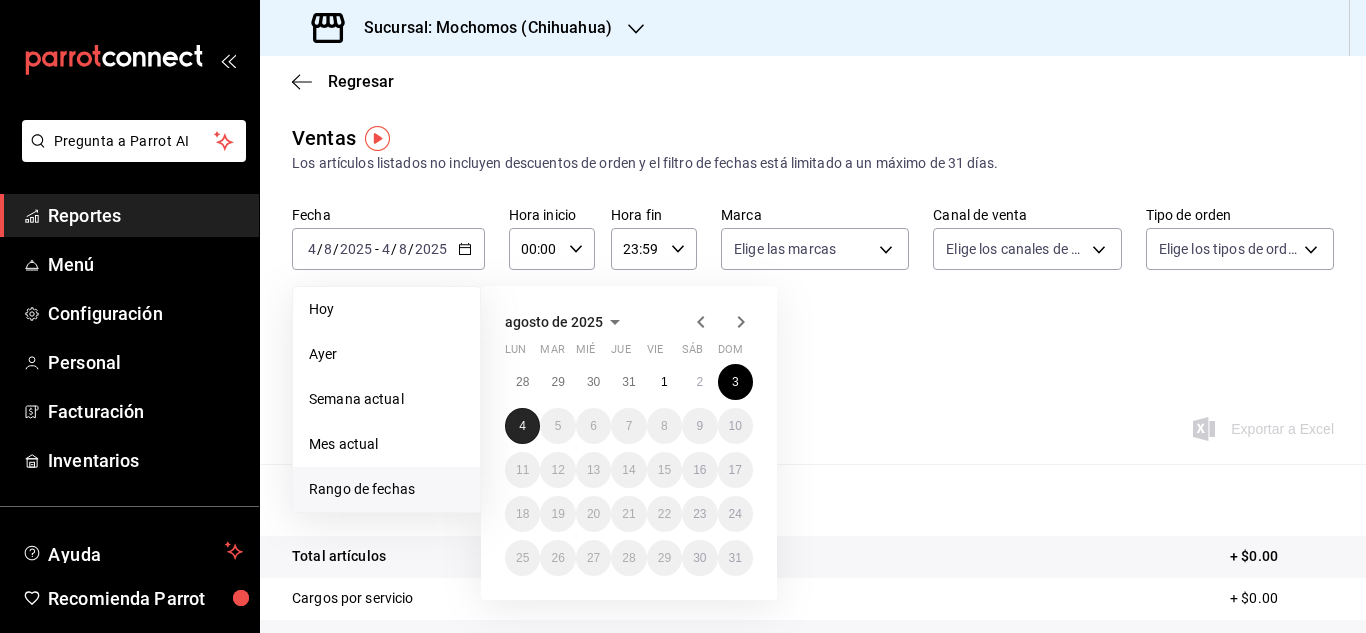 click on "4" at bounding box center [522, 426] 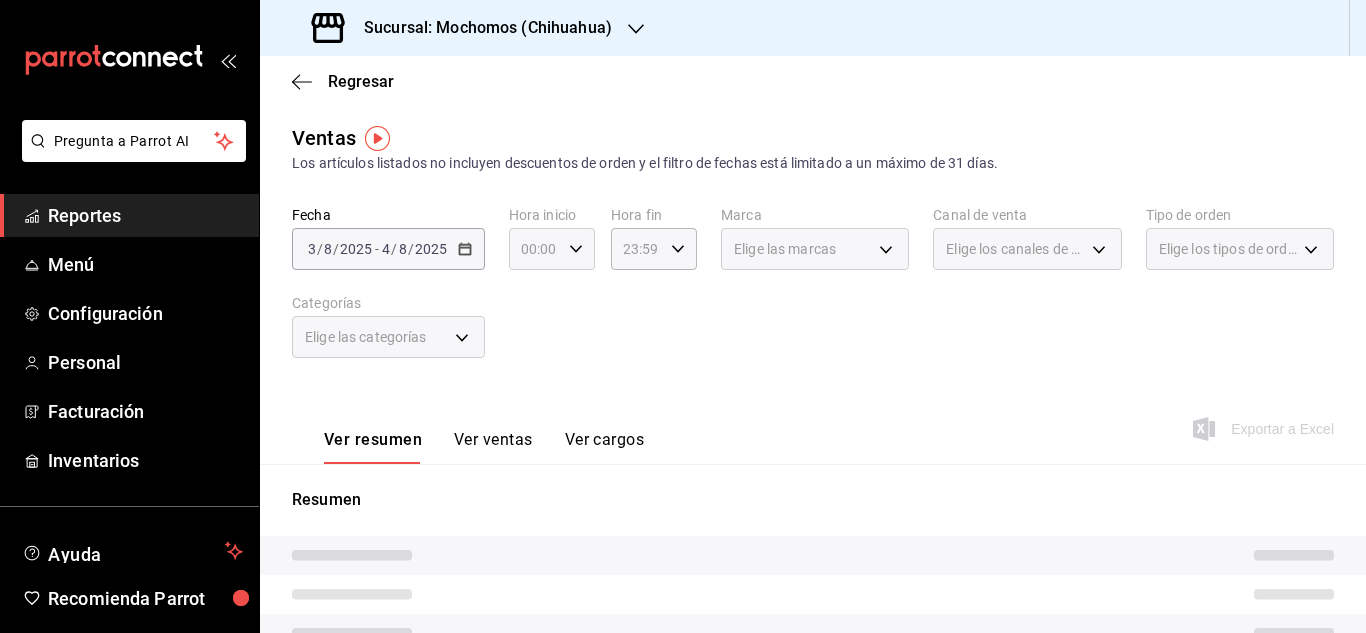 click on "00:00 Hora inicio" at bounding box center (552, 249) 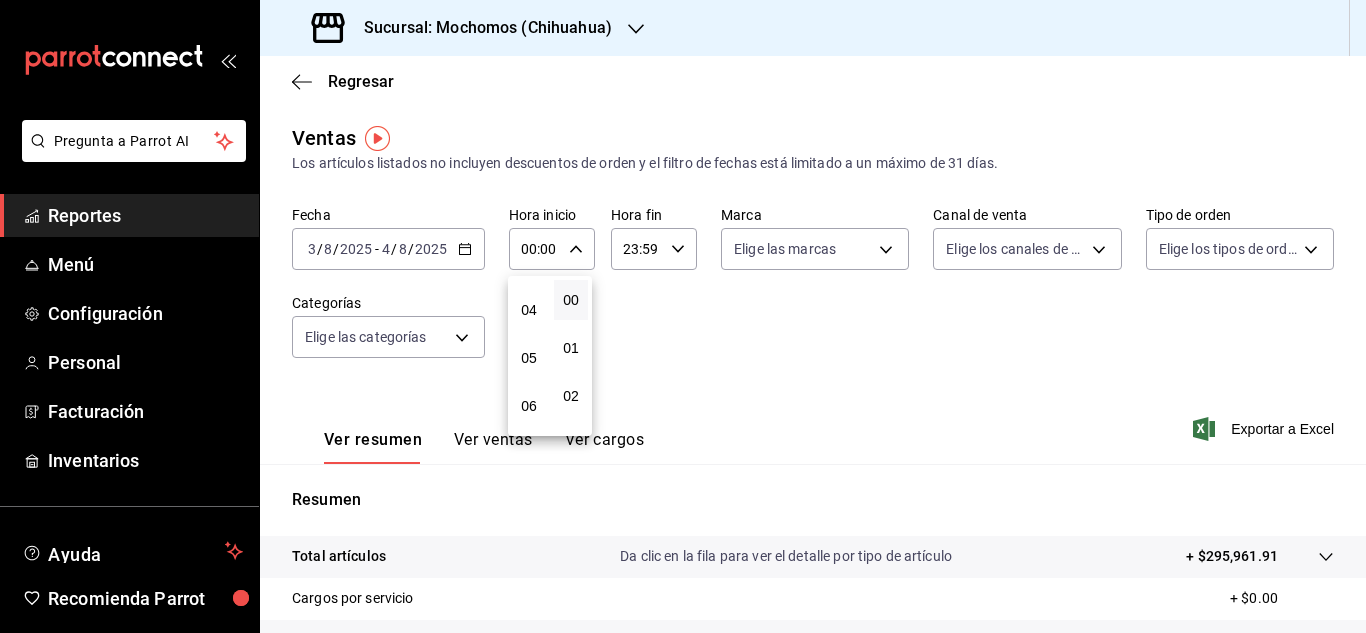 scroll, scrollTop: 200, scrollLeft: 0, axis: vertical 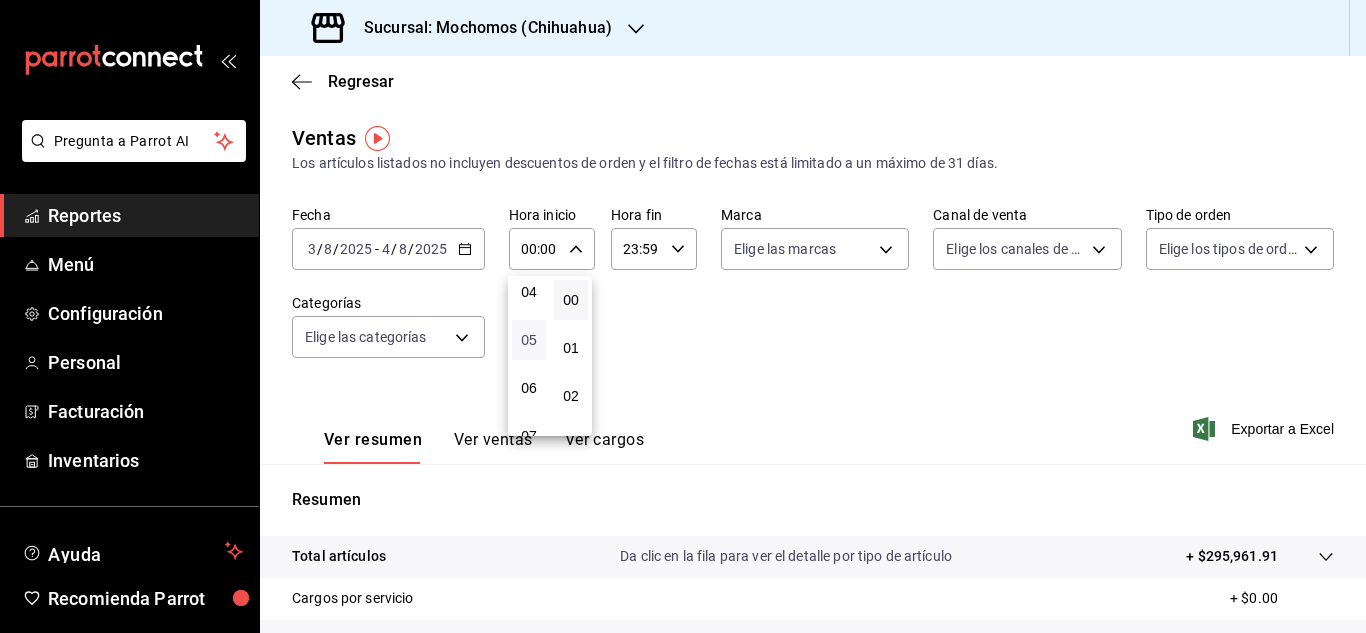 click on "05" at bounding box center [529, 340] 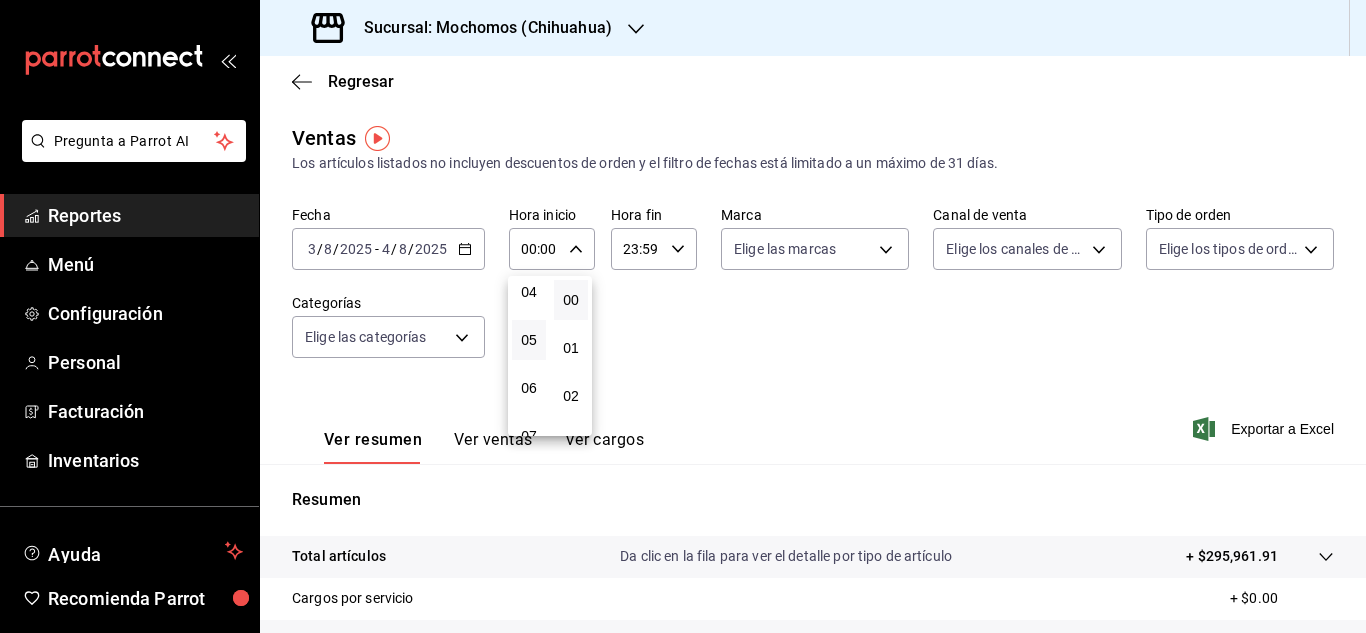 type on "05:00" 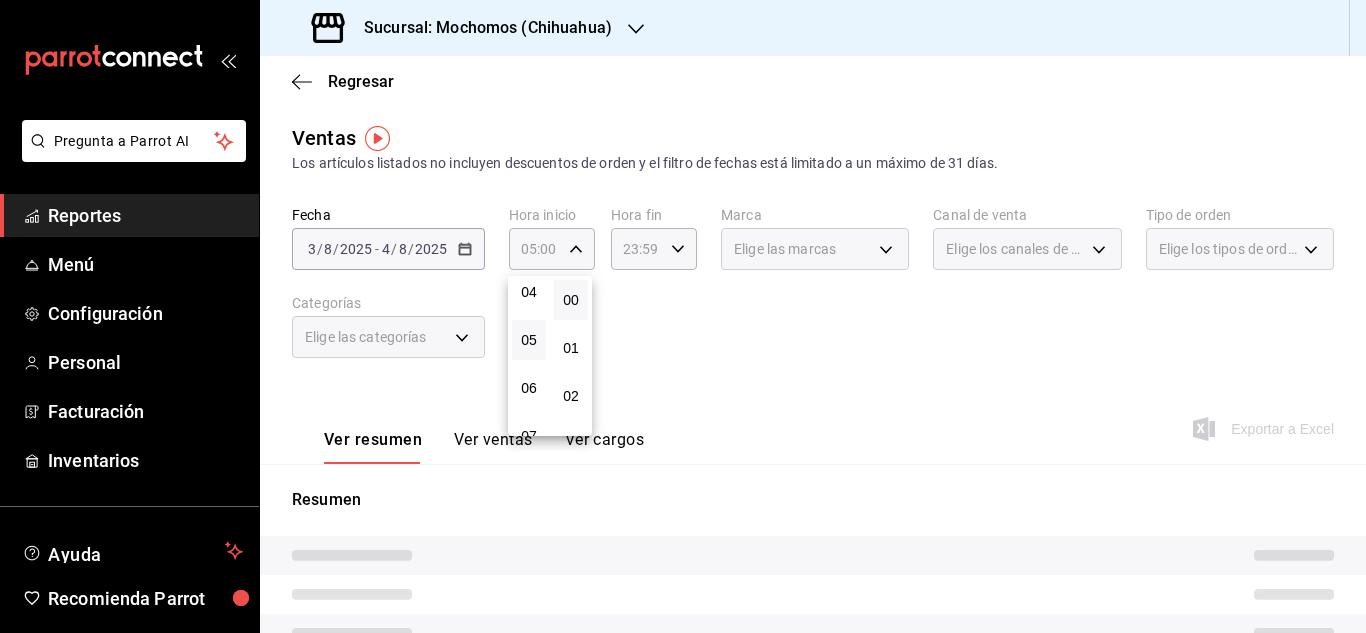 click at bounding box center (683, 316) 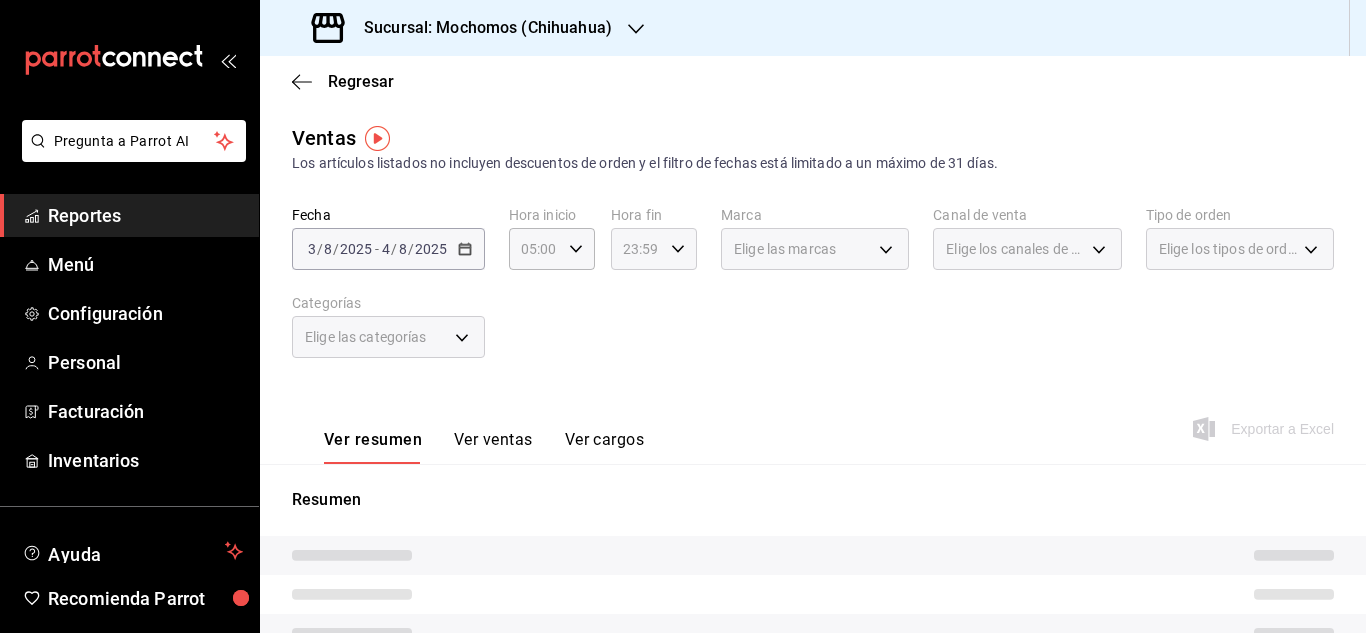 click 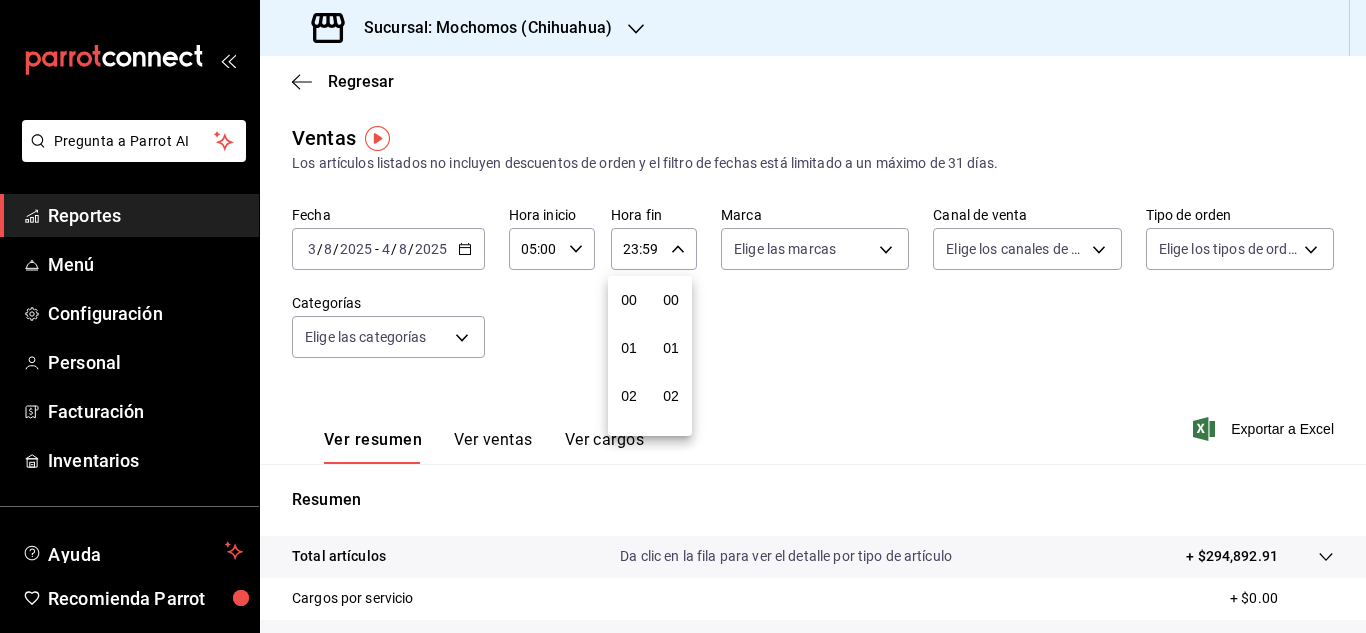 scroll, scrollTop: 992, scrollLeft: 0, axis: vertical 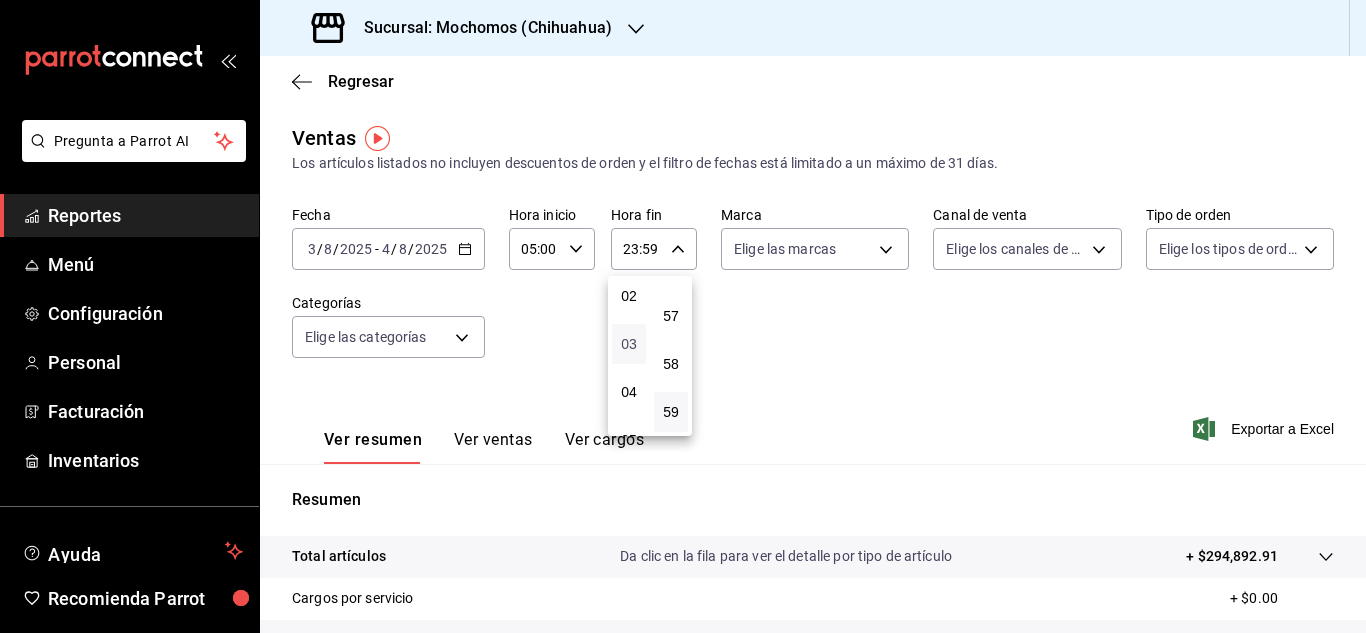 click on "03" at bounding box center (629, 344) 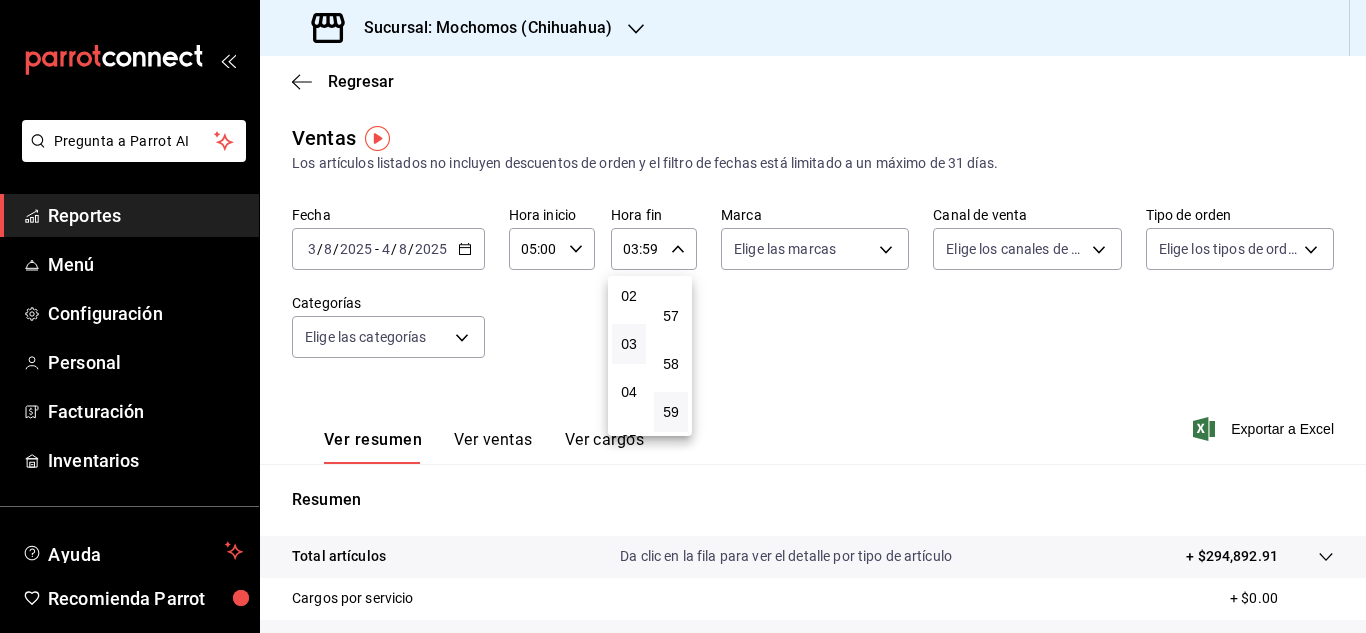 click at bounding box center [683, 316] 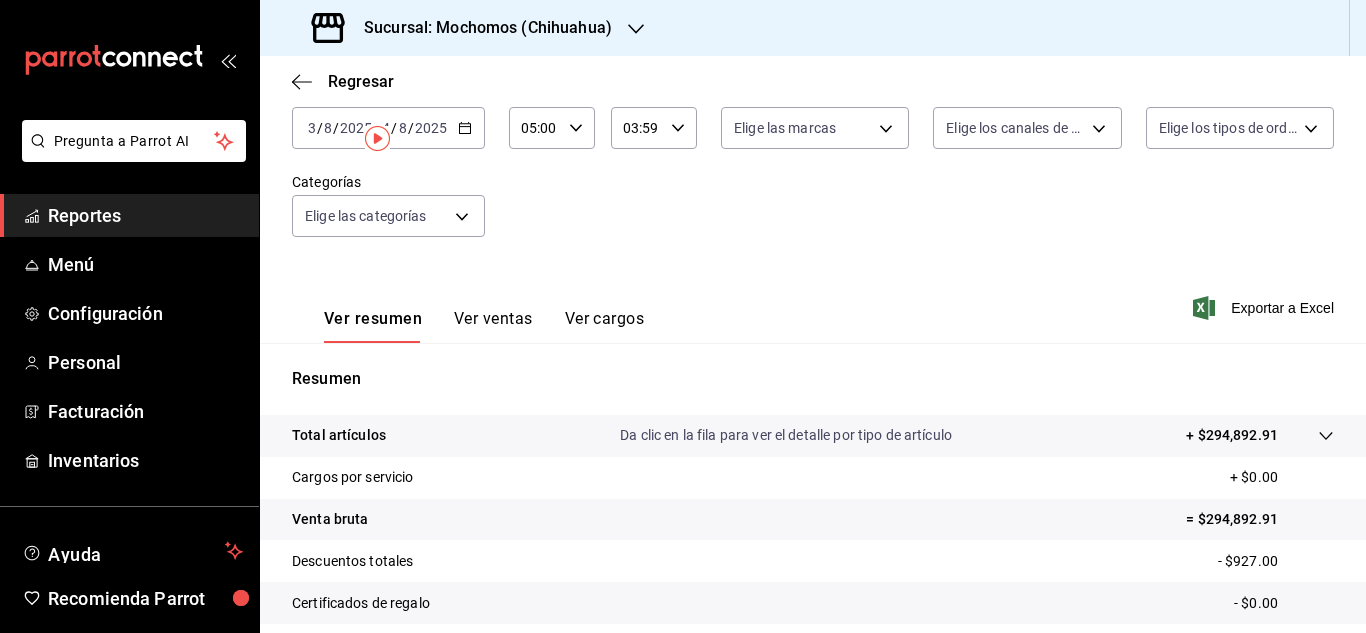 scroll, scrollTop: 325, scrollLeft: 0, axis: vertical 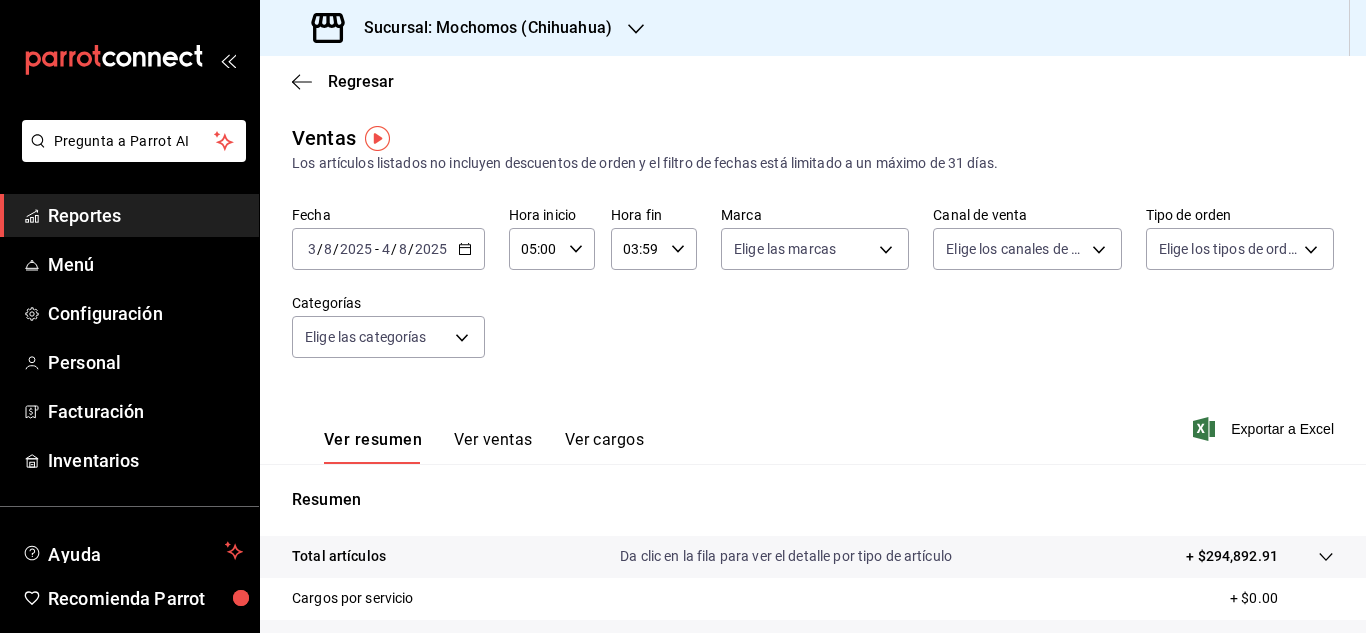 click on "Reportes" at bounding box center (145, 215) 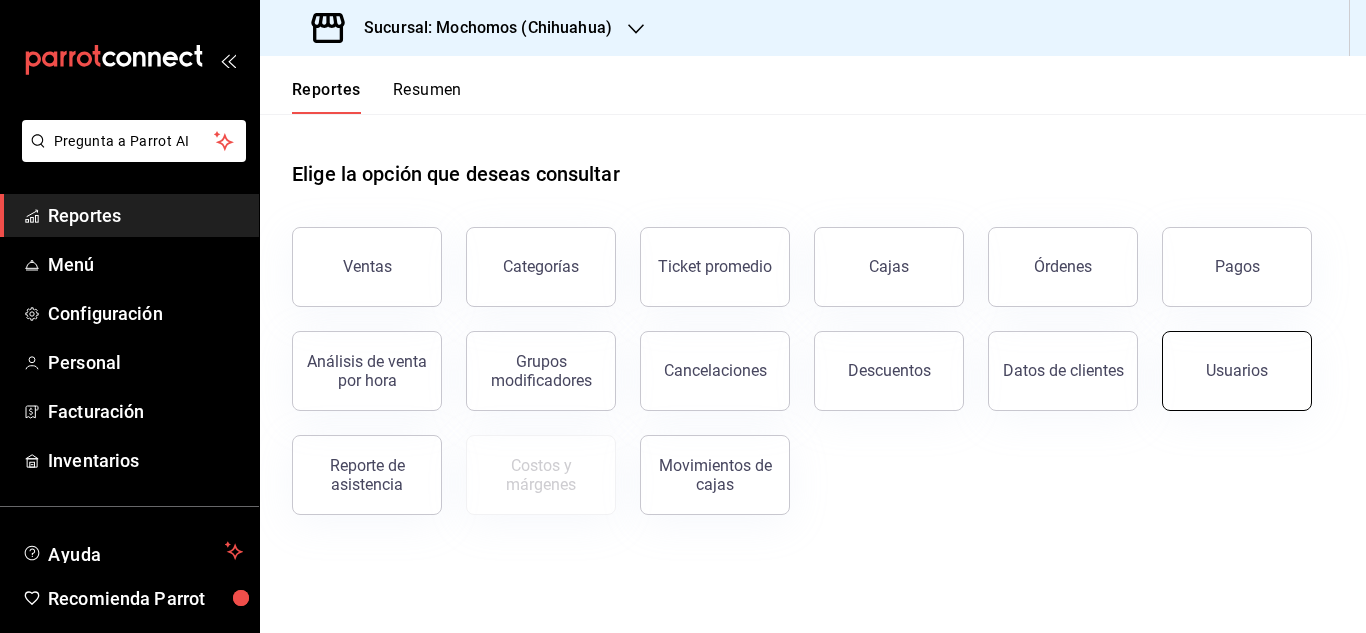 click on "Usuarios" at bounding box center (1237, 371) 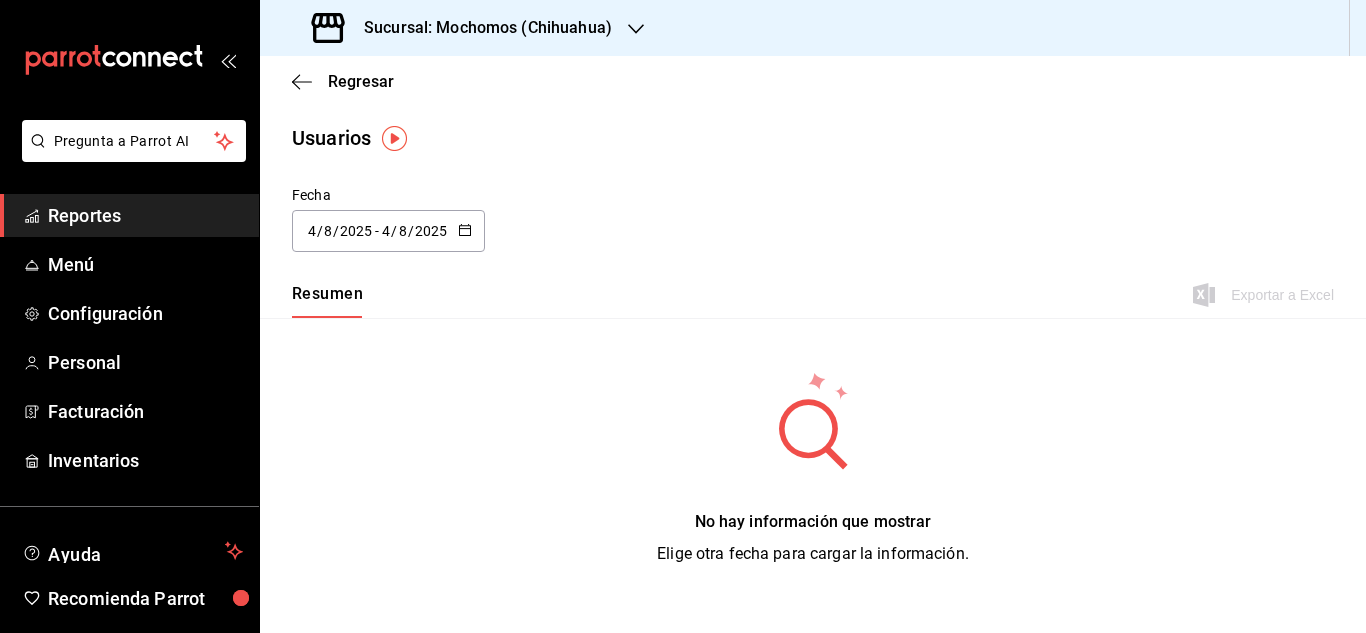 click at bounding box center (465, 231) 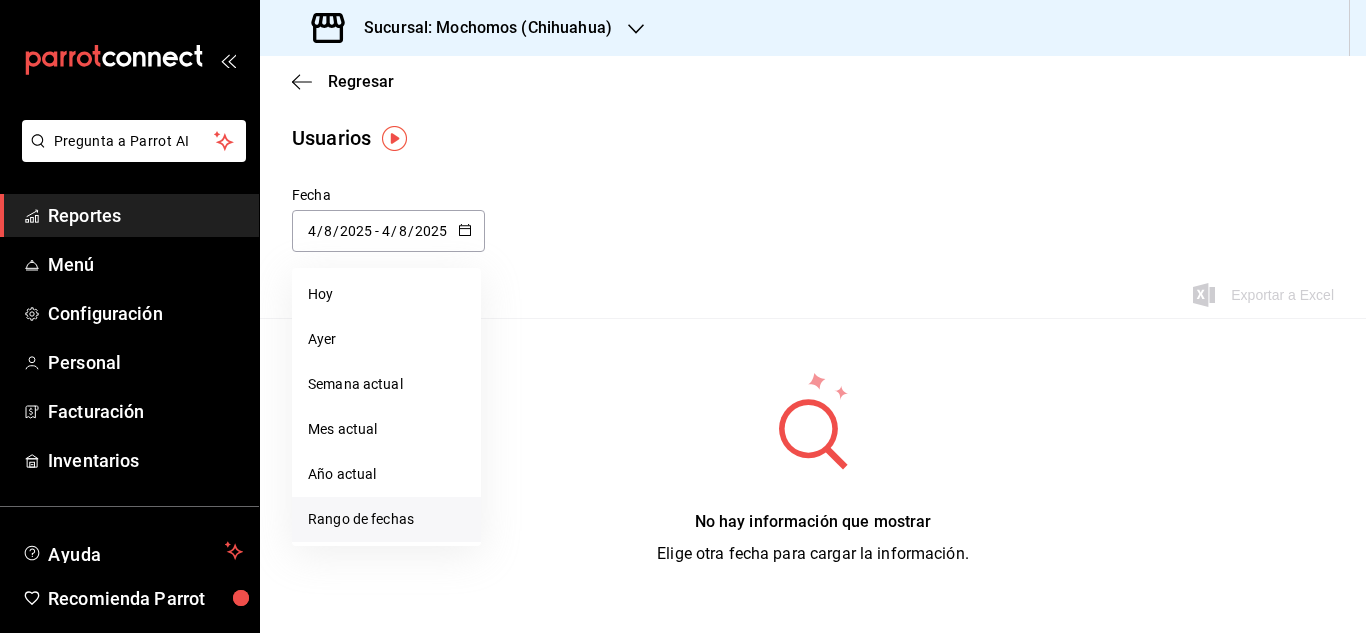 click on "Rango de fechas" at bounding box center [386, 519] 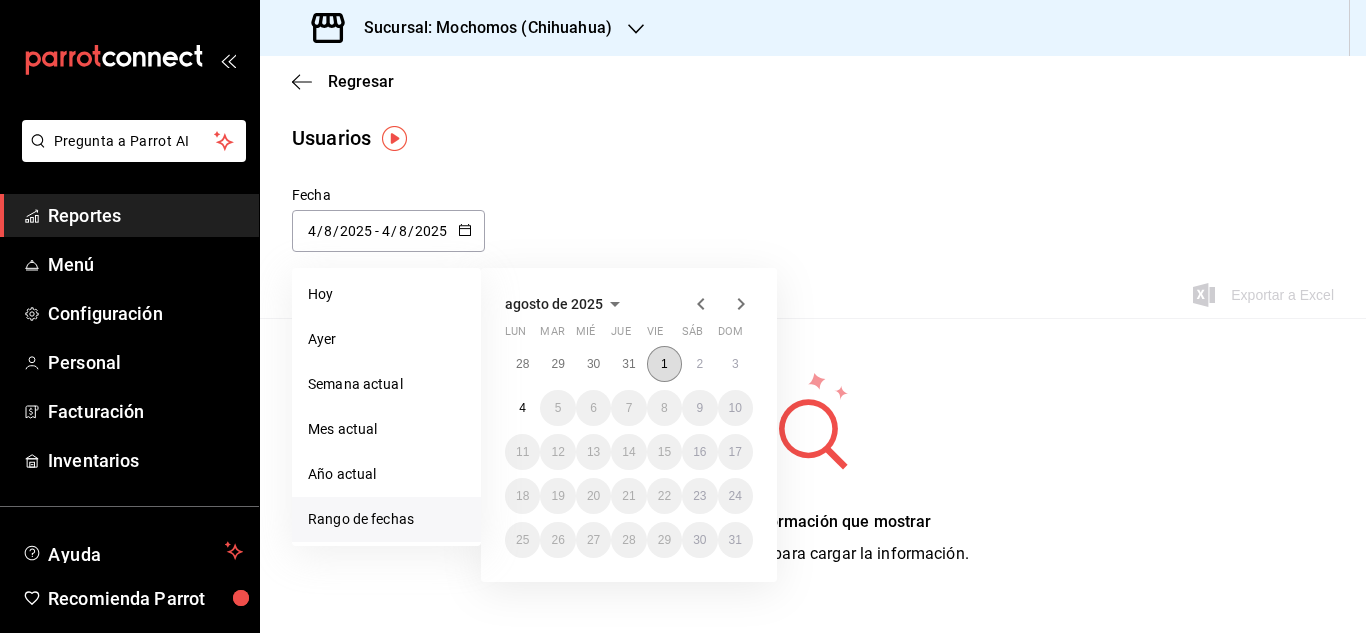 click on "1" at bounding box center [664, 364] 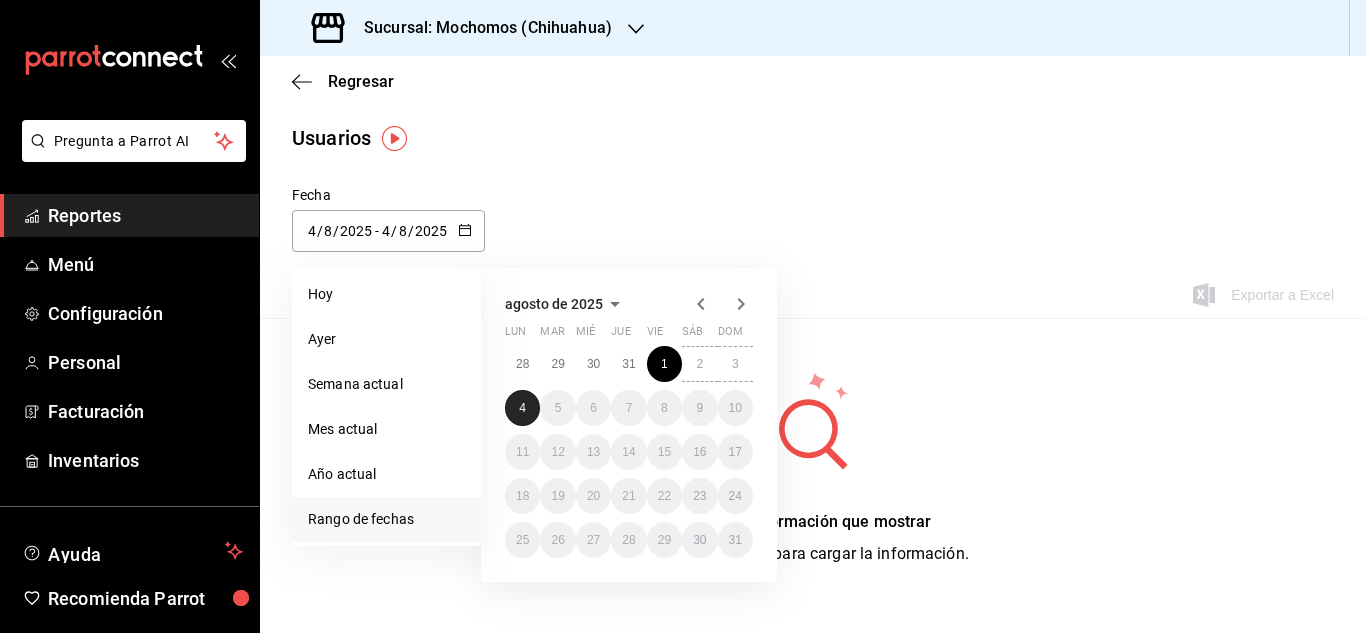 click on "4" at bounding box center [522, 408] 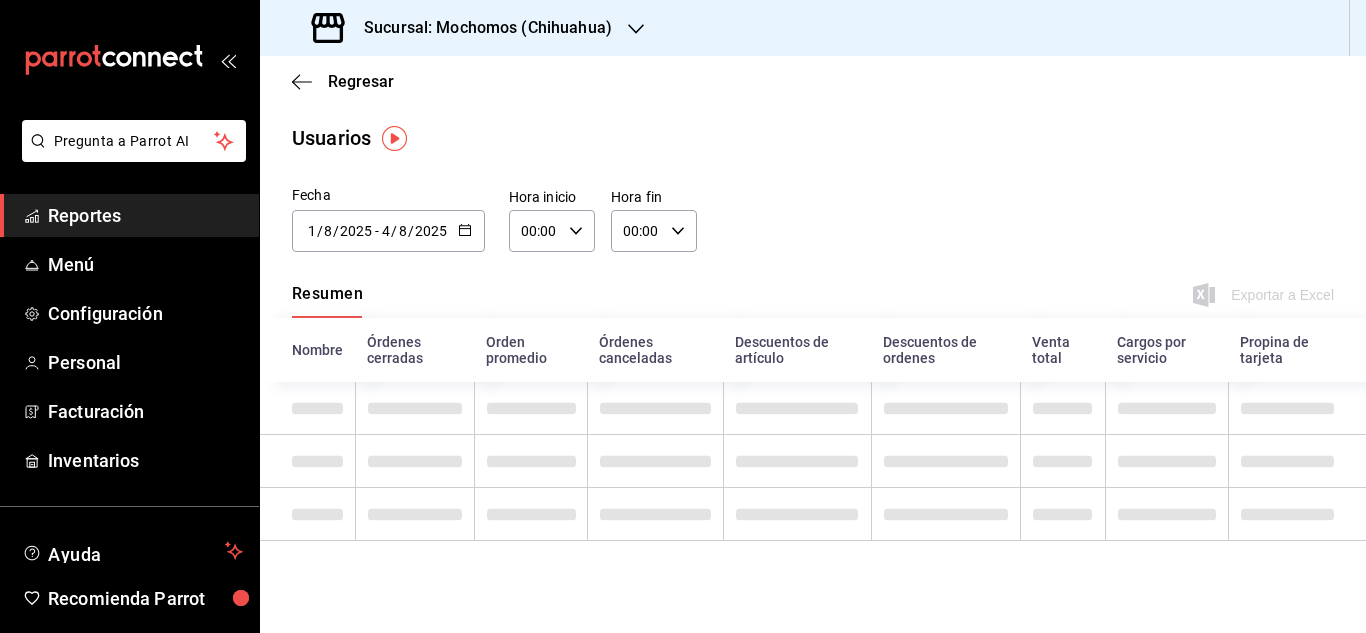 click on "Hora inicio 00:00 Hora inicio Hora fin 00:00 Hora fin" at bounding box center (603, 220) 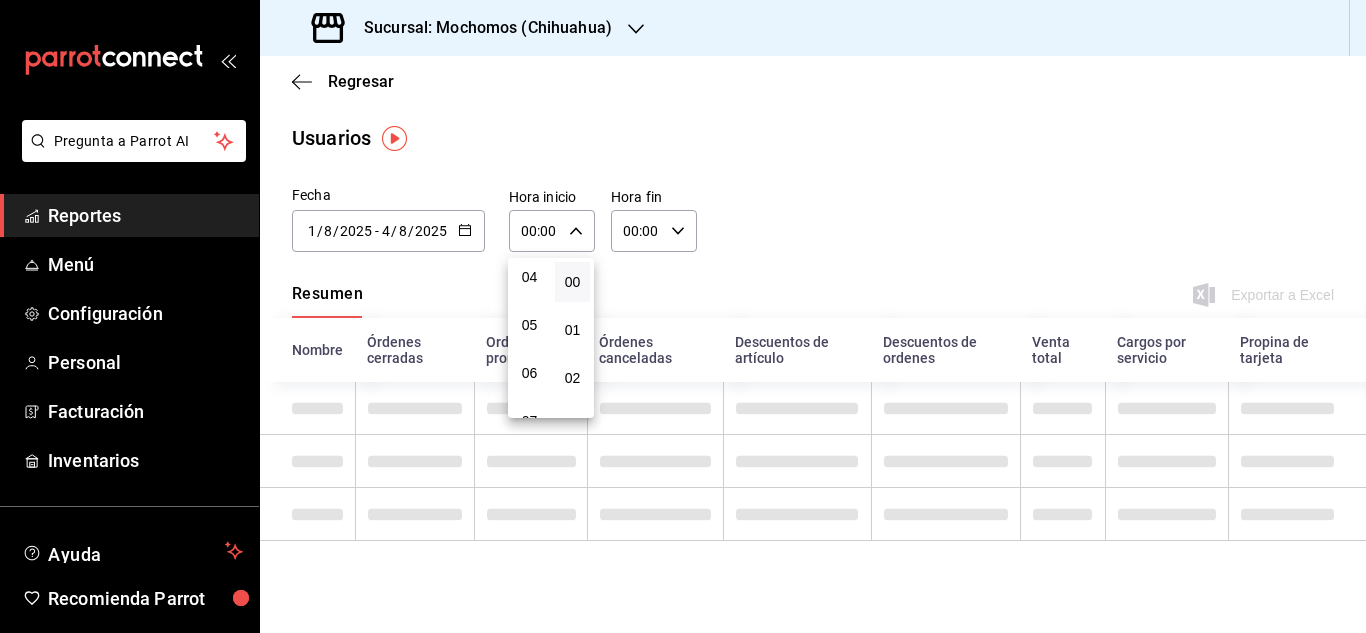 scroll, scrollTop: 200, scrollLeft: 0, axis: vertical 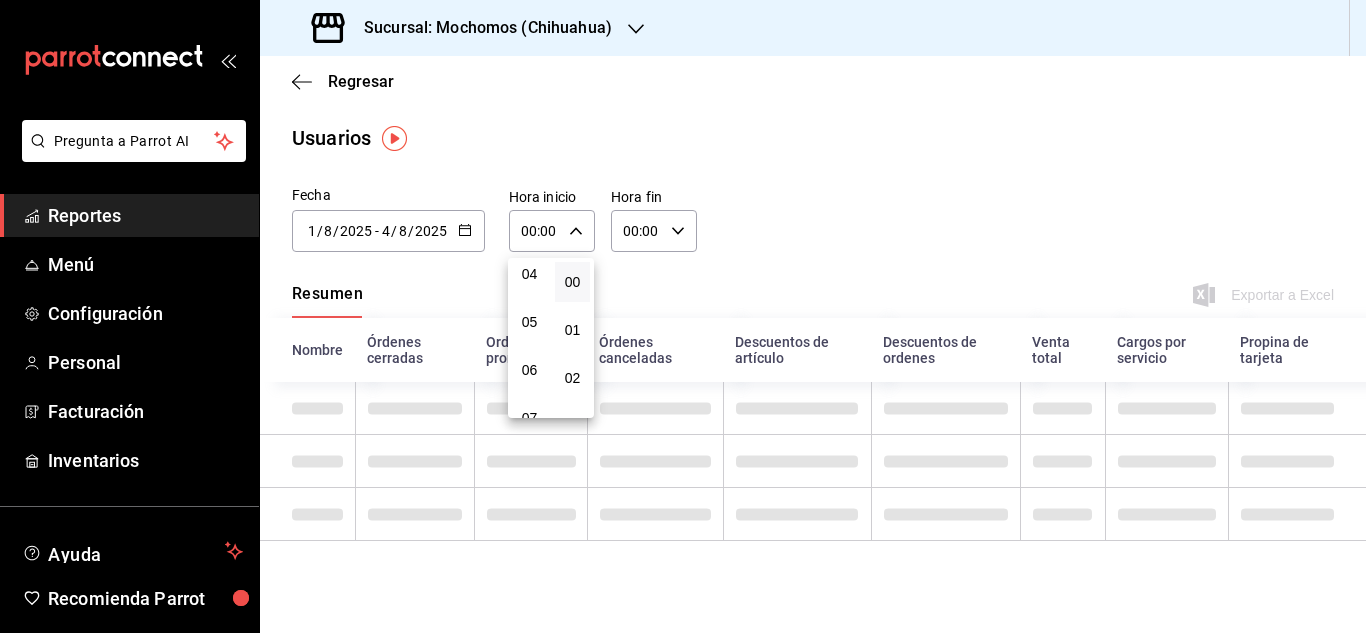 drag, startPoint x: 538, startPoint y: 274, endPoint x: 555, endPoint y: 271, distance: 17.262676 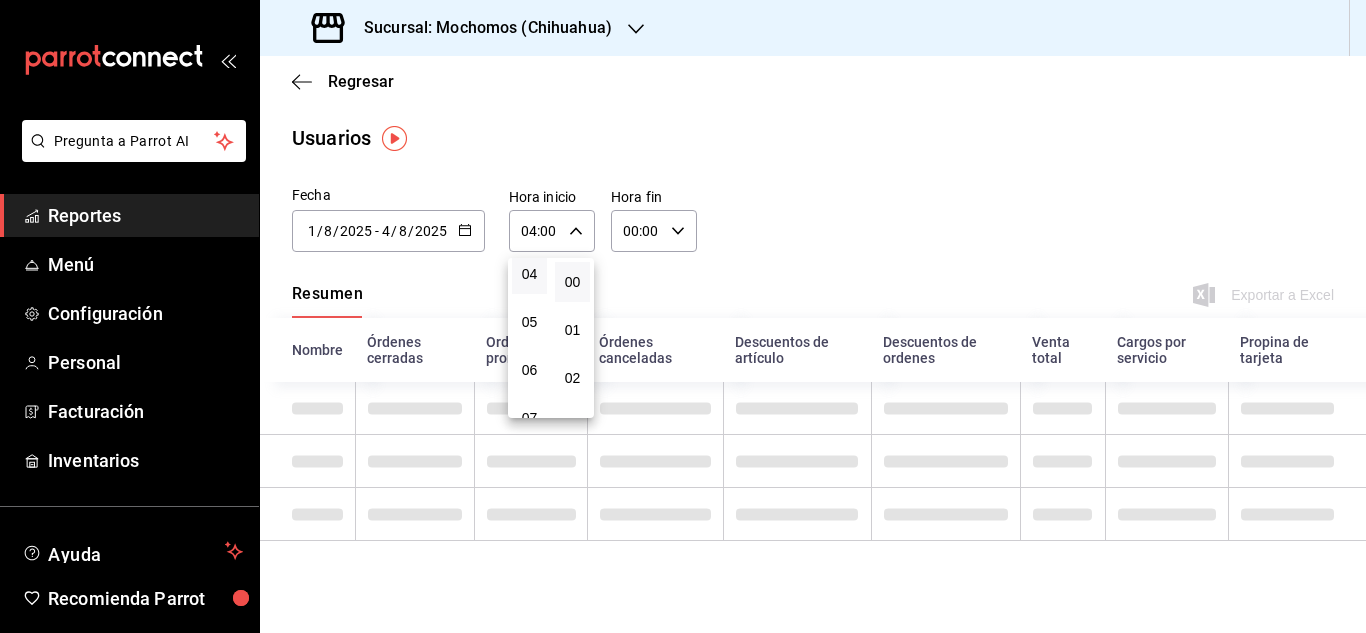 click at bounding box center [683, 316] 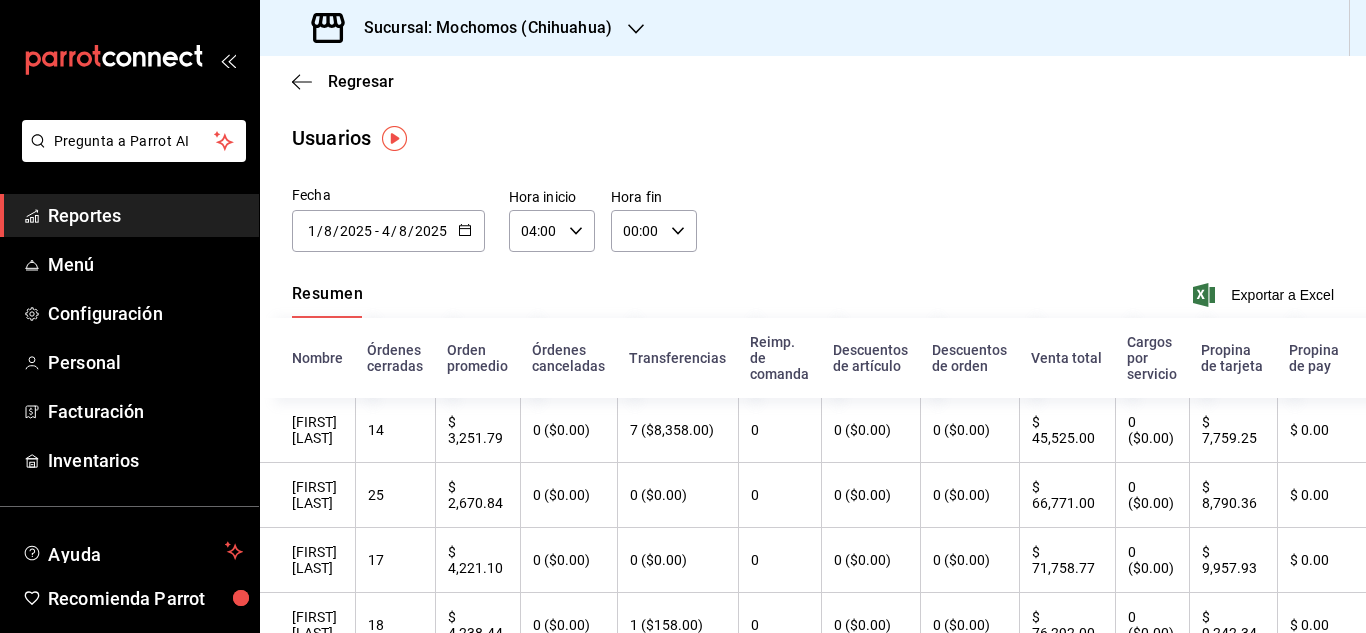 click on "00:00 Hora fin" at bounding box center [654, 231] 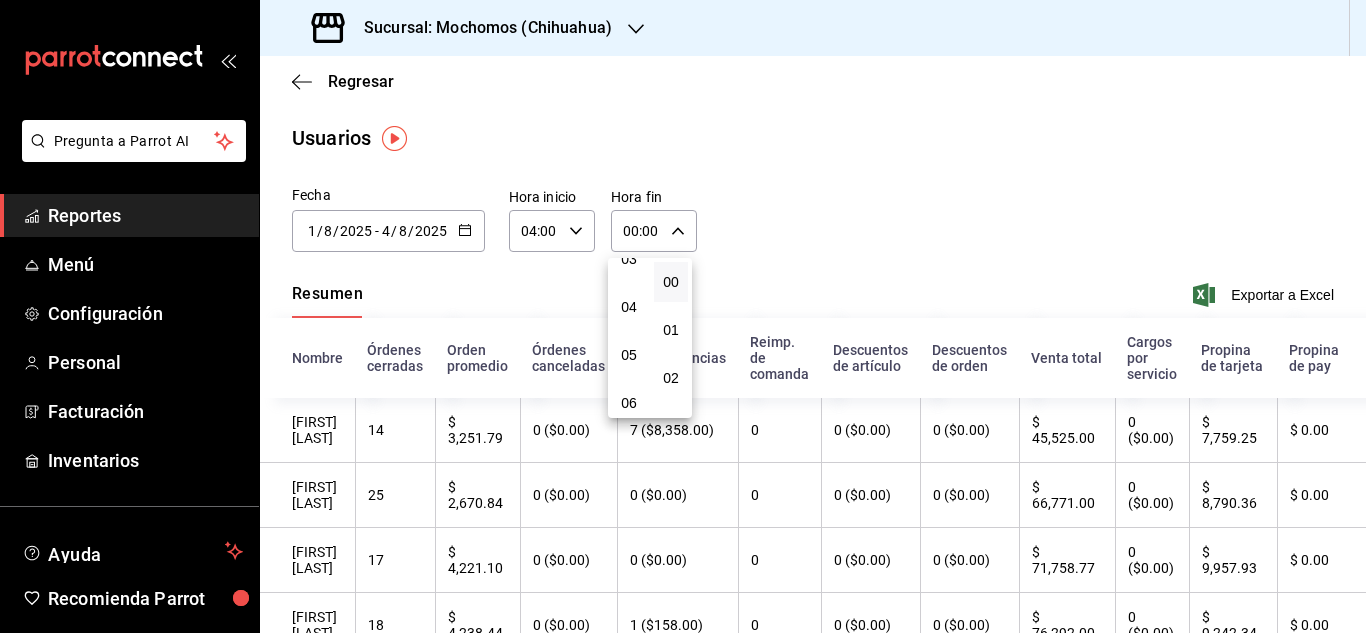 scroll, scrollTop: 200, scrollLeft: 0, axis: vertical 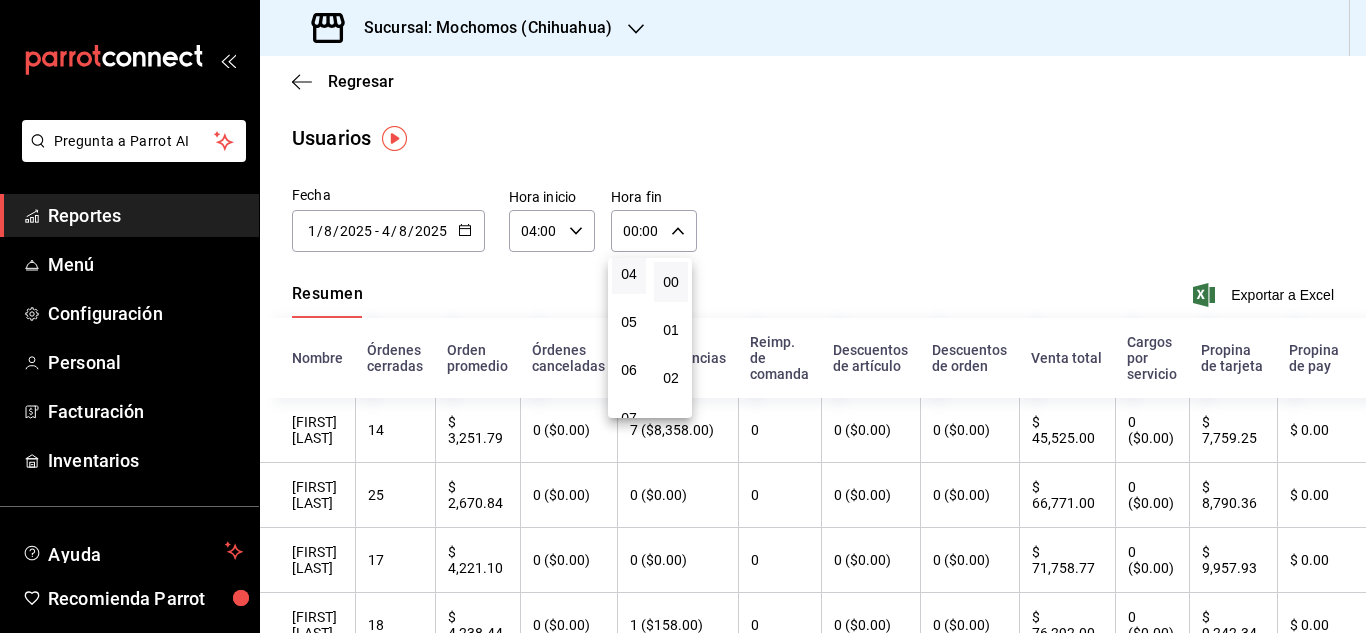 click on "04" at bounding box center [629, 274] 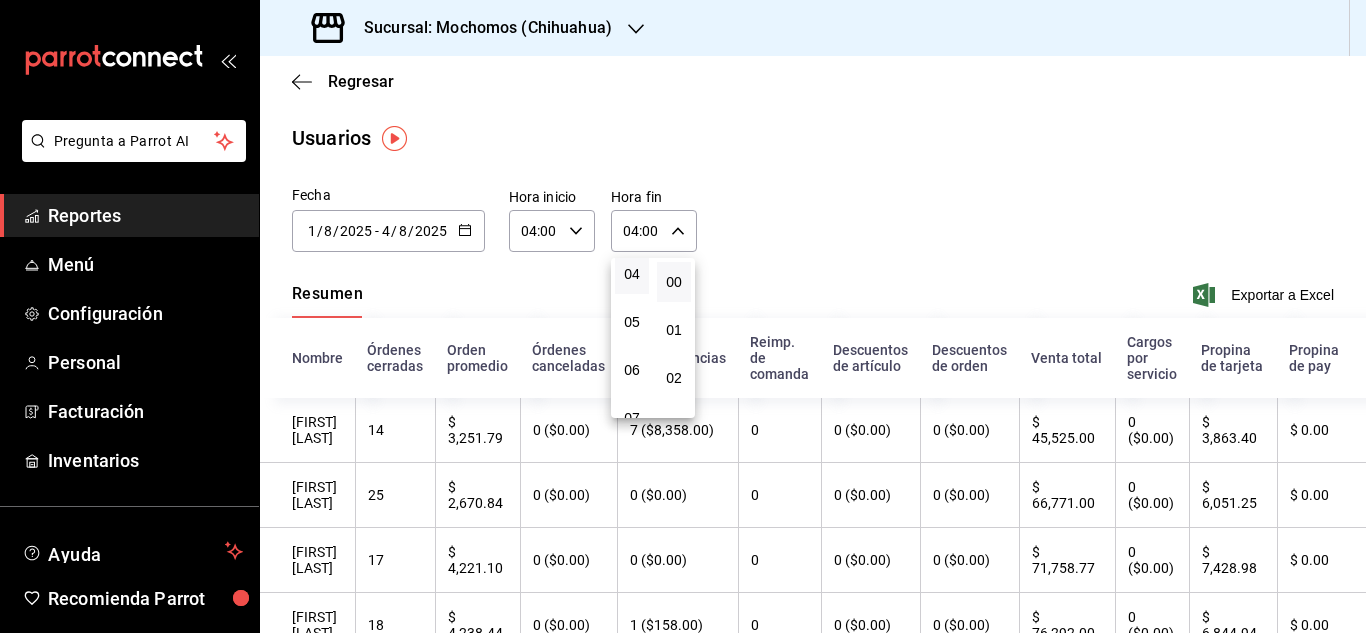 drag, startPoint x: 794, startPoint y: 202, endPoint x: 784, endPoint y: 209, distance: 12.206555 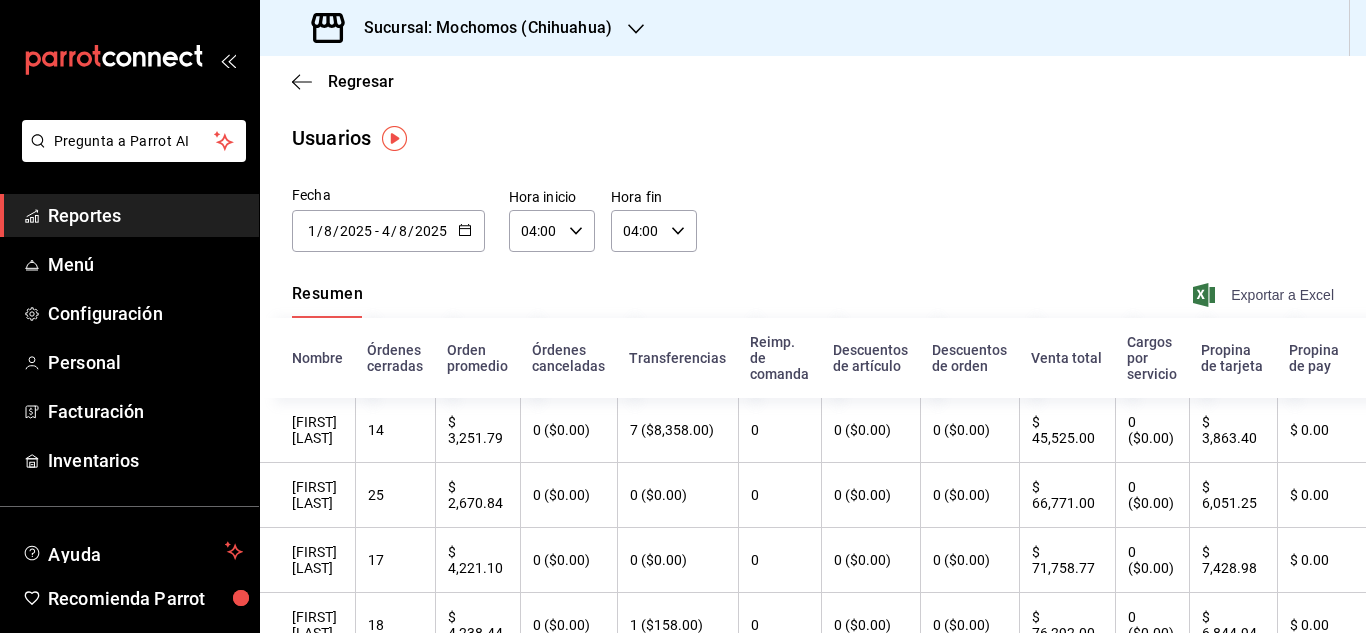click 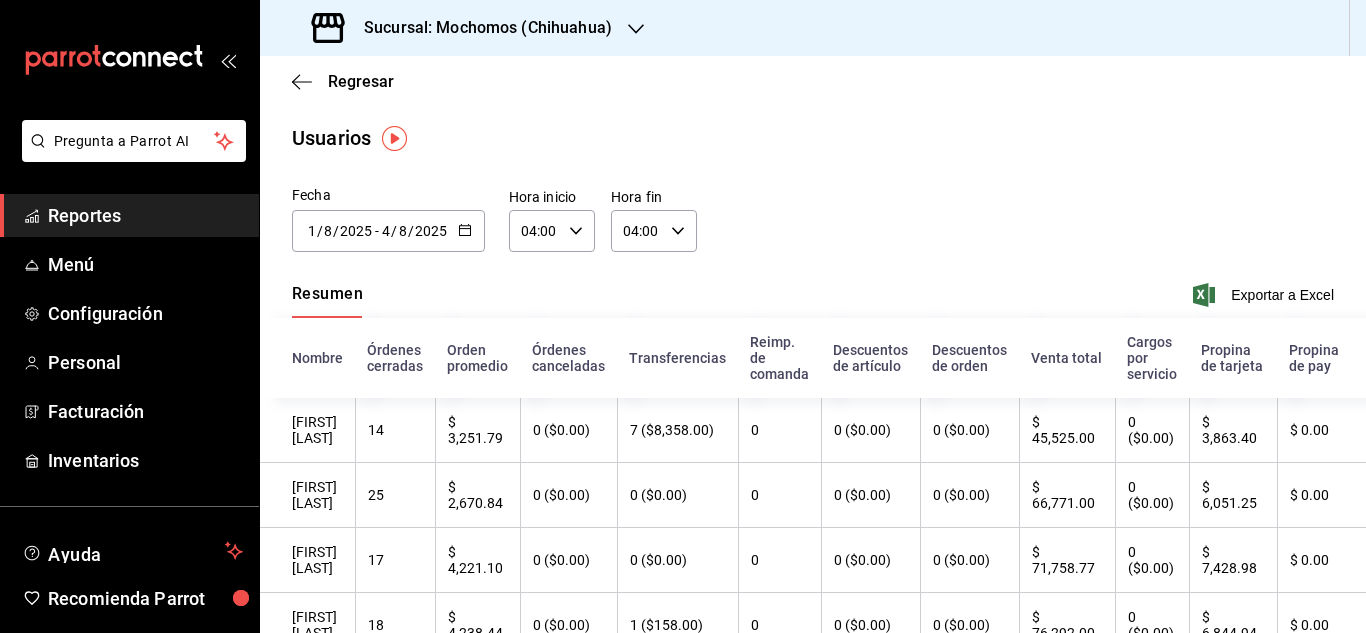 click on "Reportes" at bounding box center [145, 215] 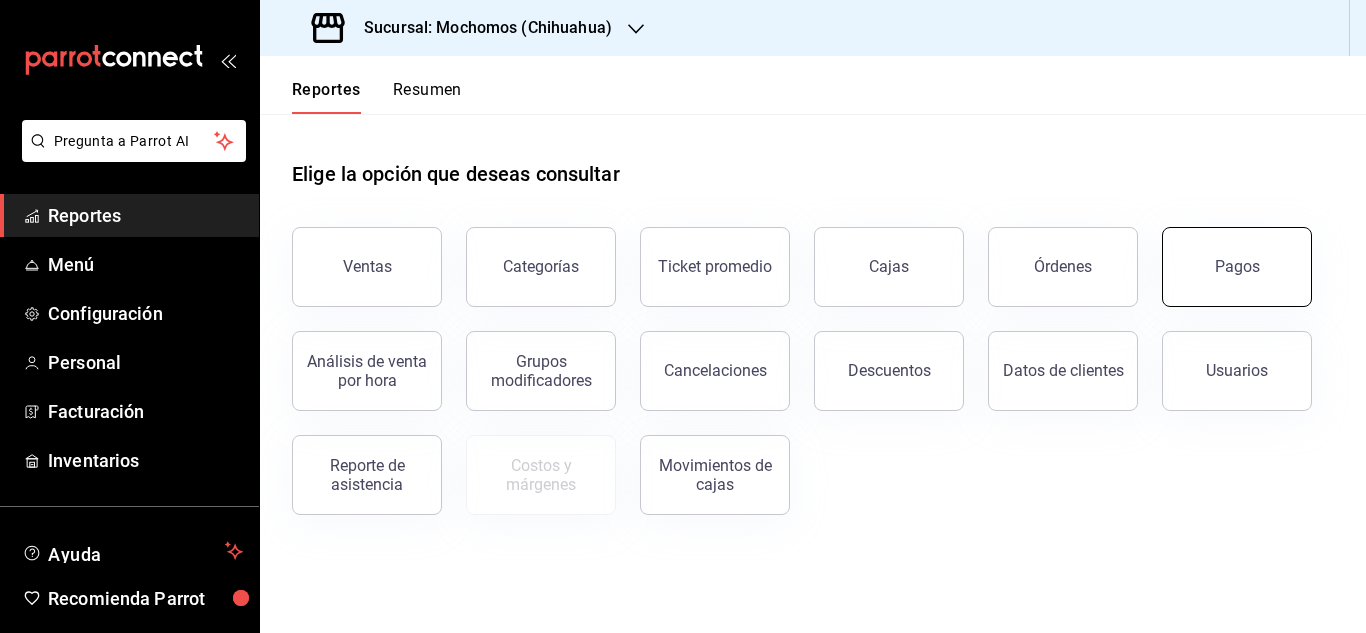 click on "Pagos" at bounding box center (1237, 267) 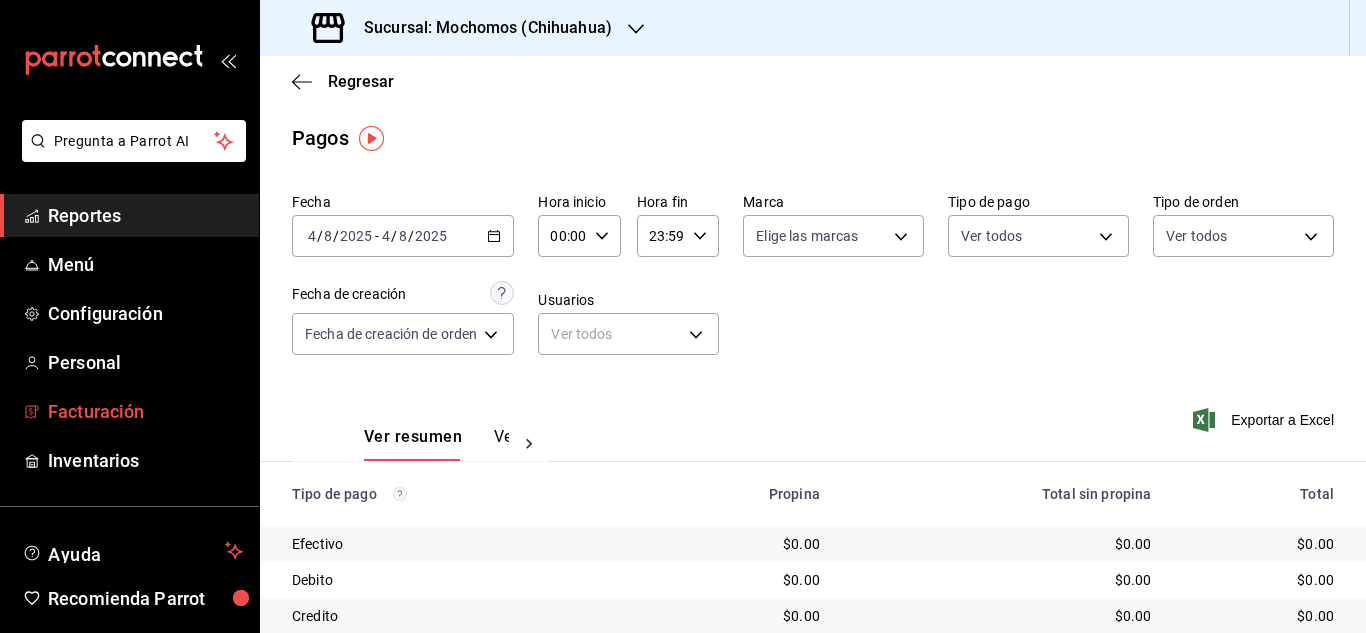 click on "Facturación" at bounding box center [145, 411] 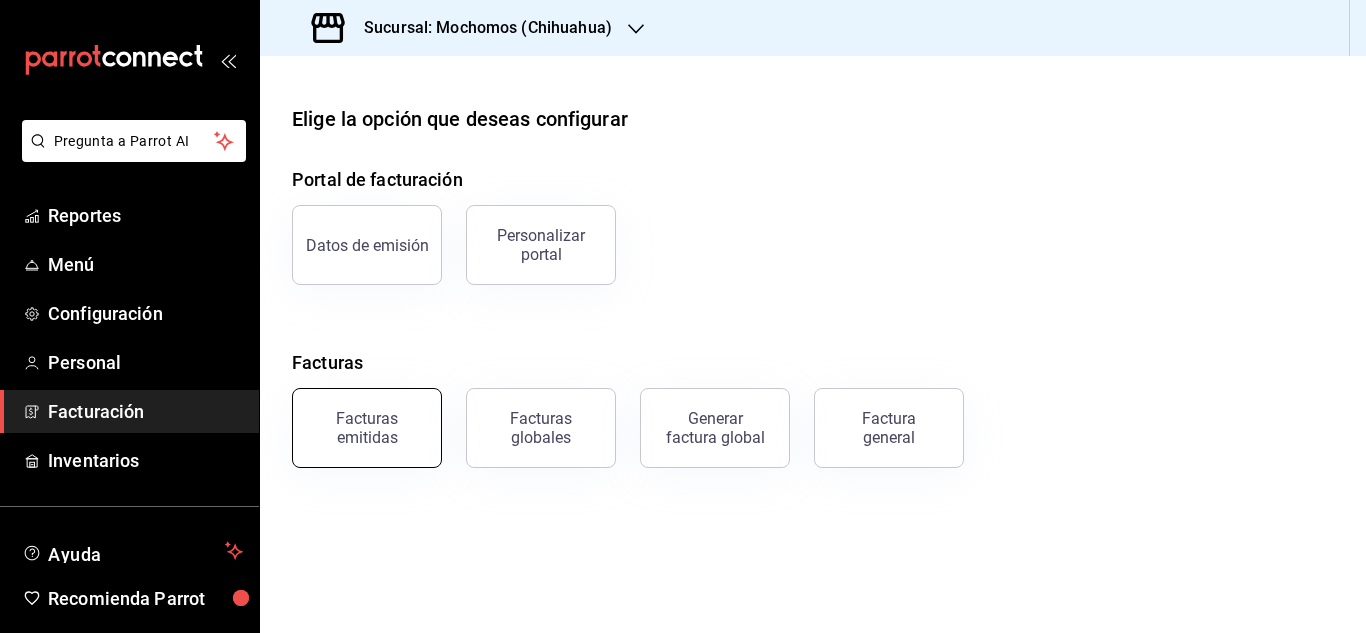 click on "Facturas emitidas" at bounding box center (367, 428) 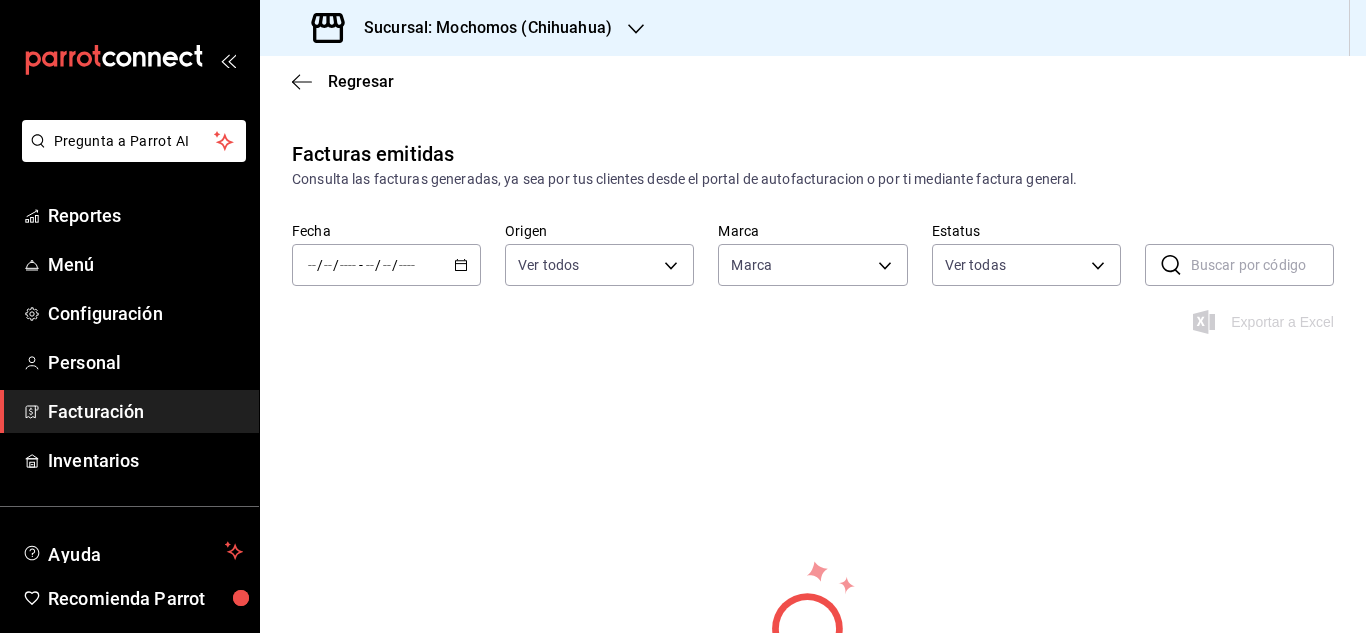 type on "562d5b5b-21a2-4ace-a941-66278f4a6c49" 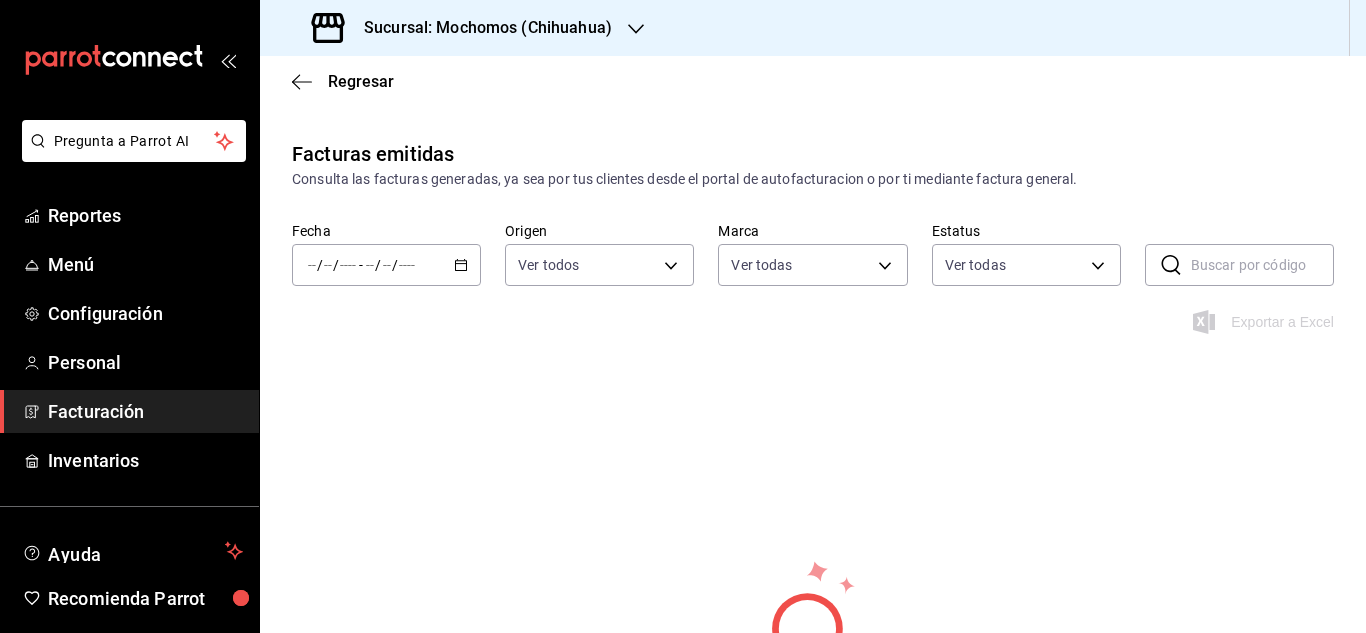 click 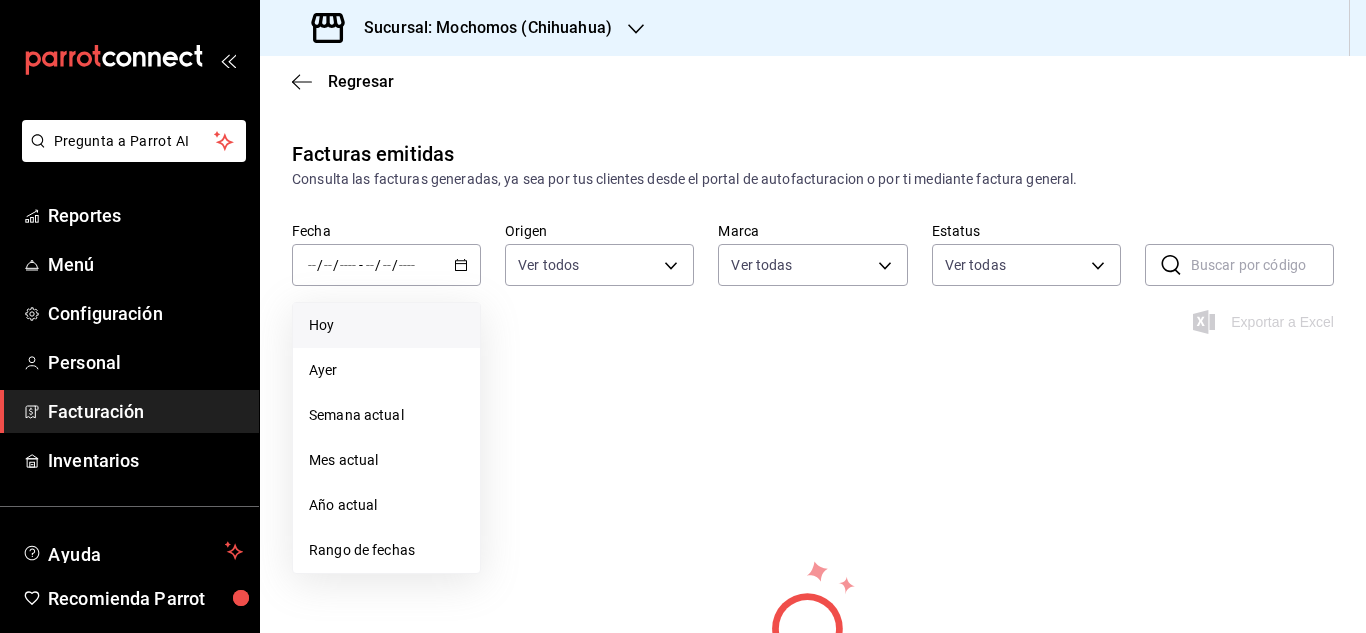 click on "Hoy" at bounding box center [386, 325] 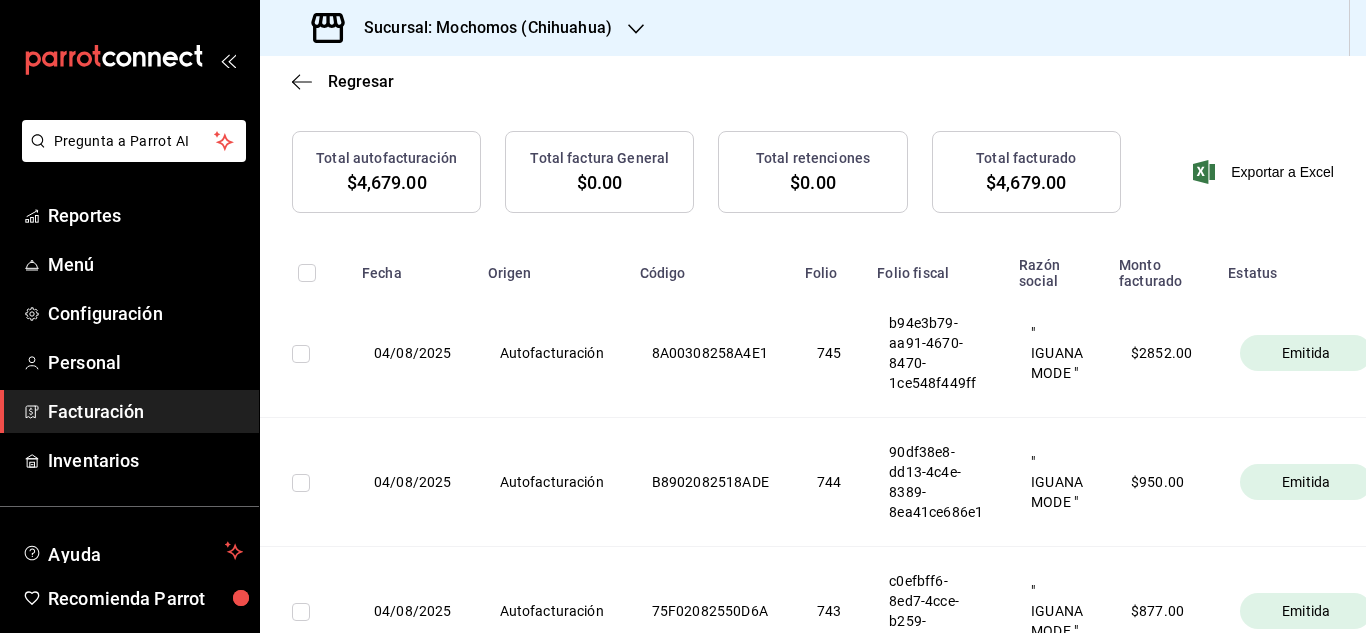 scroll, scrollTop: 200, scrollLeft: 0, axis: vertical 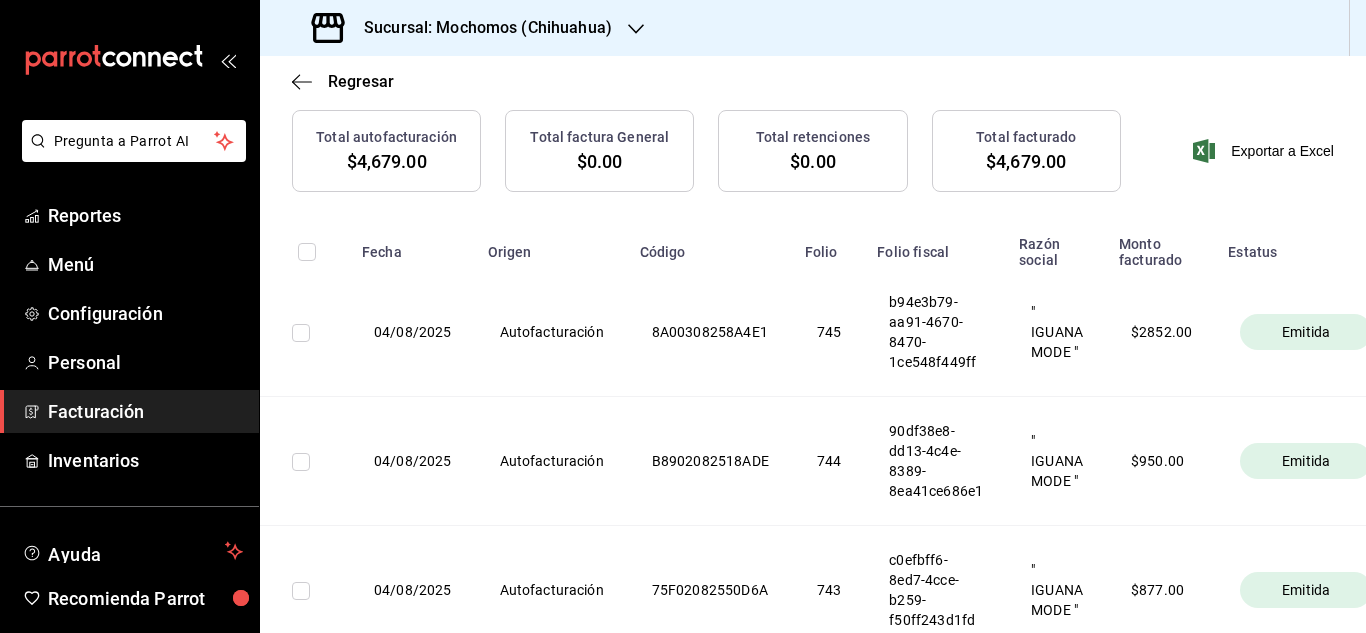 click at bounding box center (301, 333) 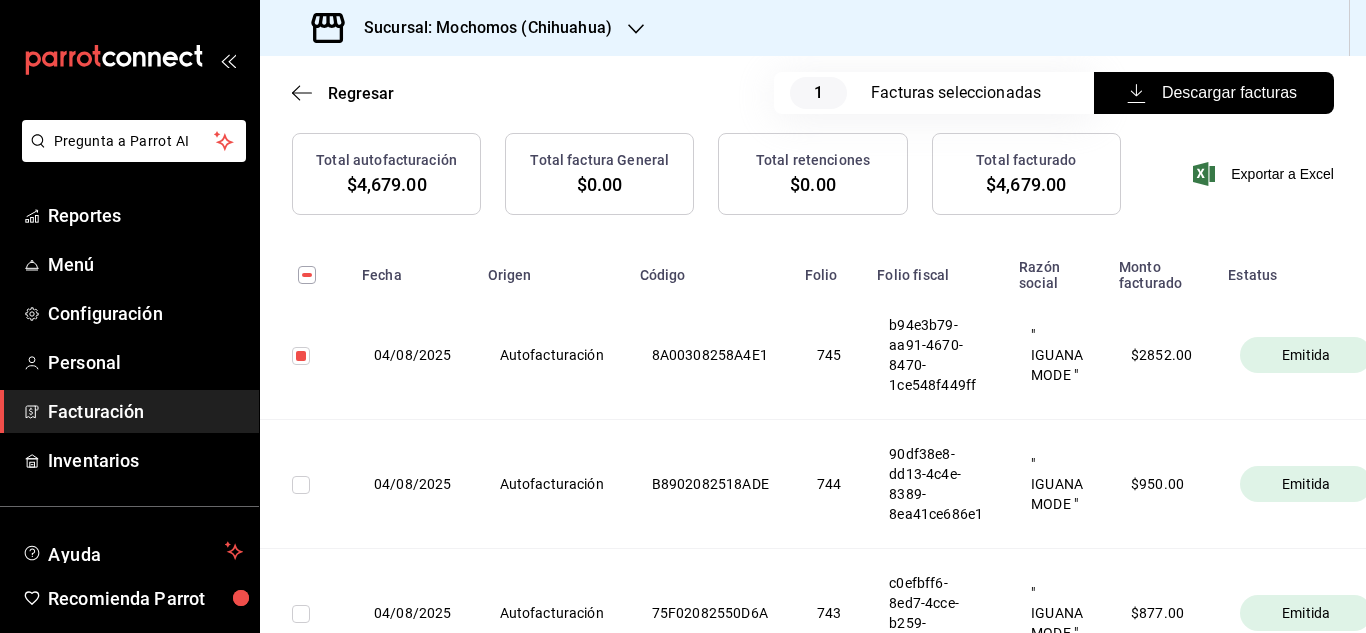 scroll, scrollTop: 223, scrollLeft: 0, axis: vertical 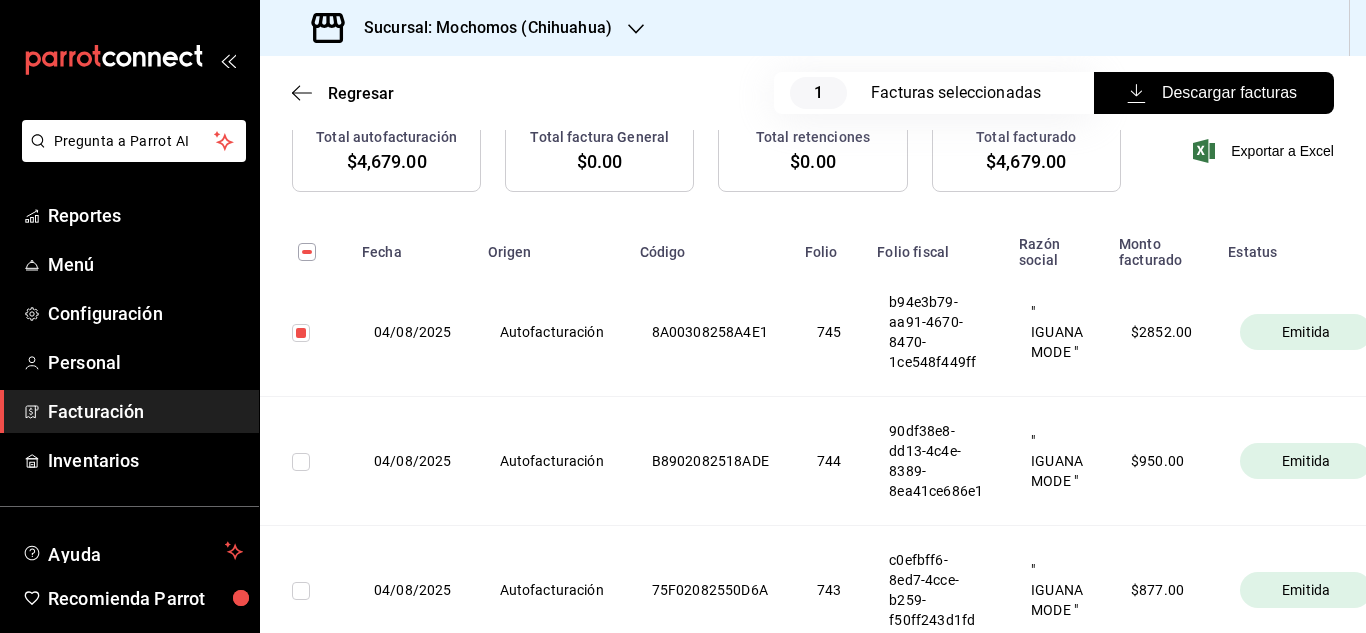 click on "Descargar facturas" at bounding box center [1214, 93] 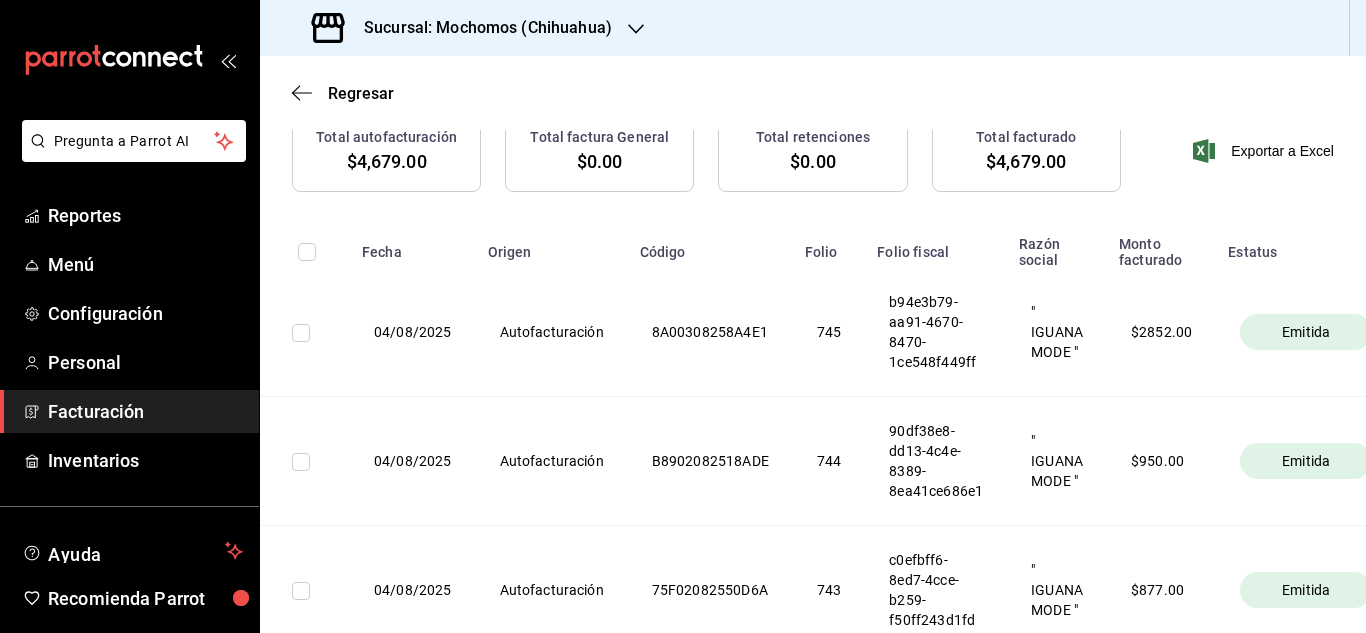 scroll, scrollTop: 200, scrollLeft: 0, axis: vertical 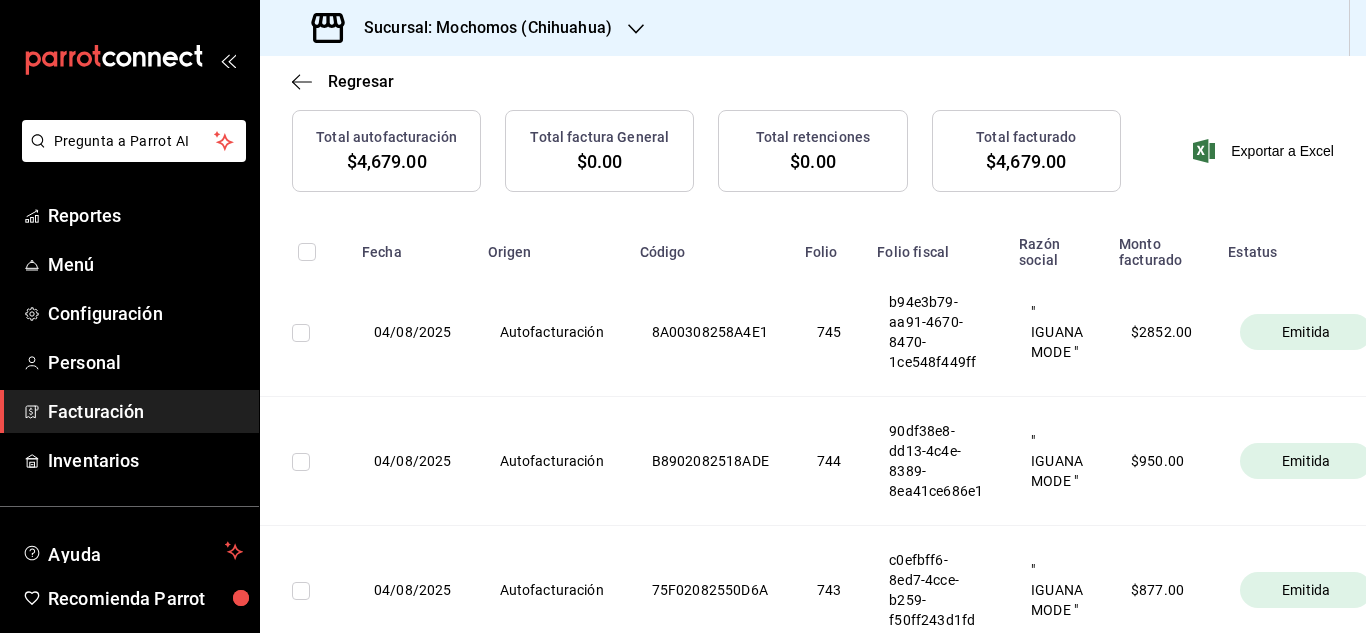 click on "Emitida" at bounding box center (1306, 332) 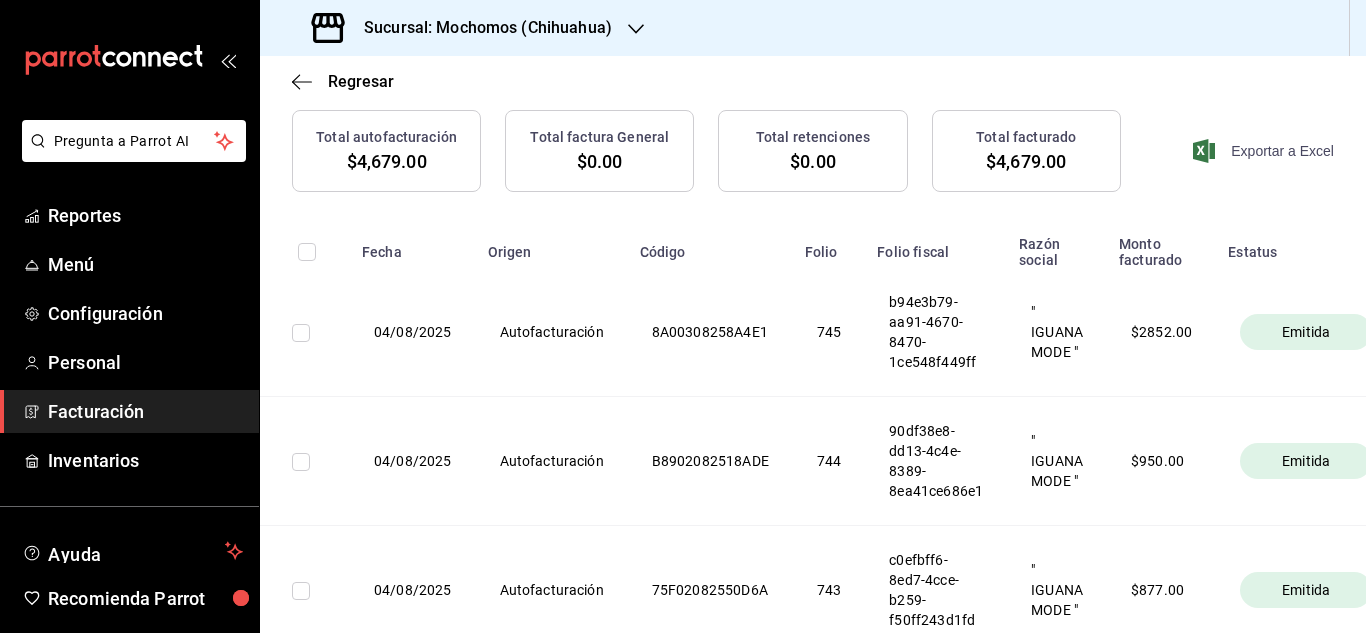 click on "Exportar a Excel" at bounding box center (1265, 151) 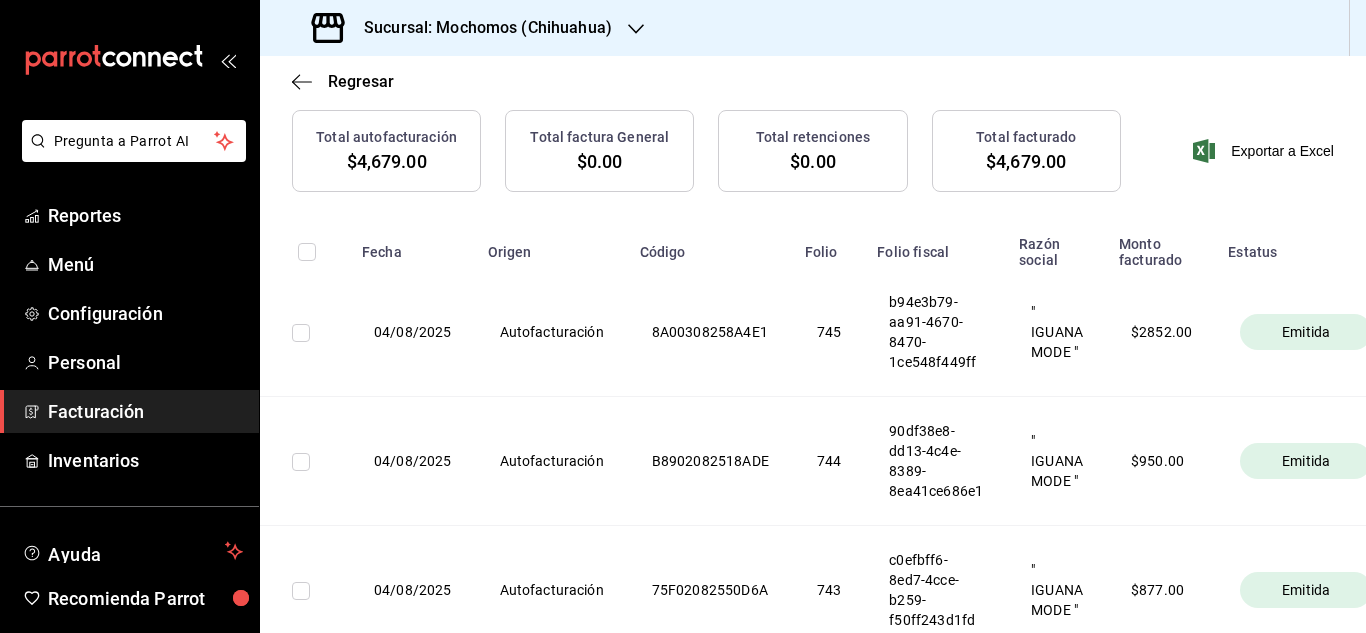 click at bounding box center [301, 333] 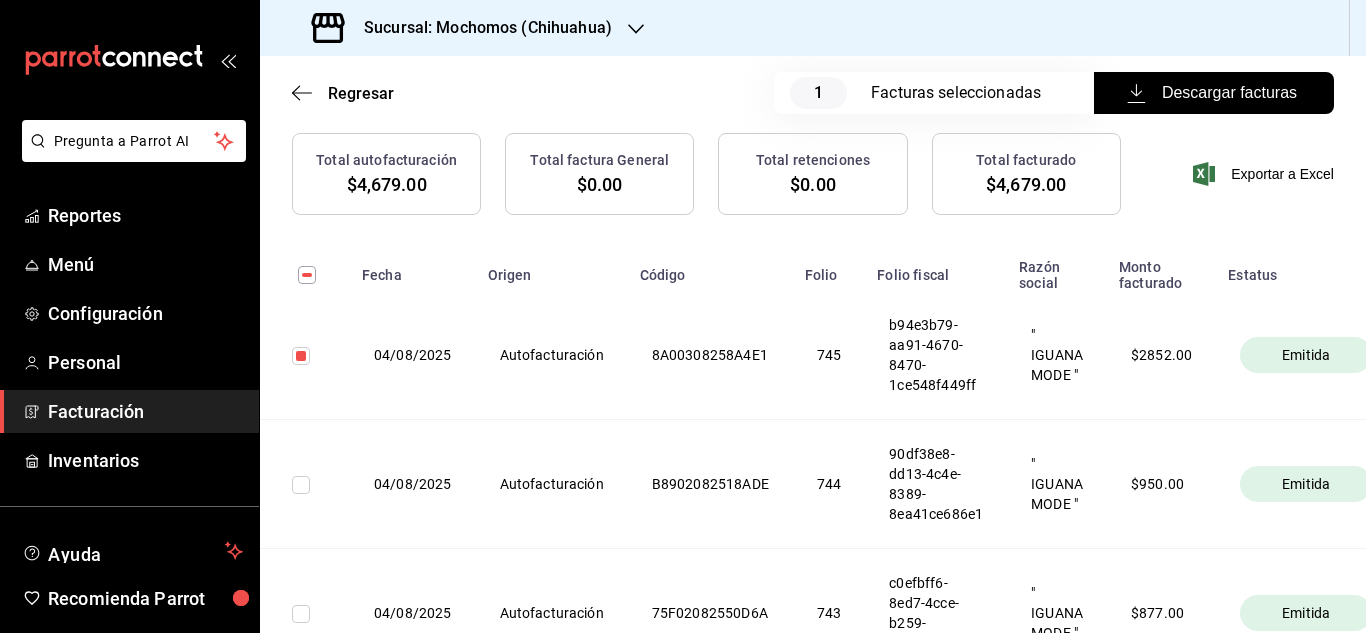 scroll, scrollTop: 223, scrollLeft: 0, axis: vertical 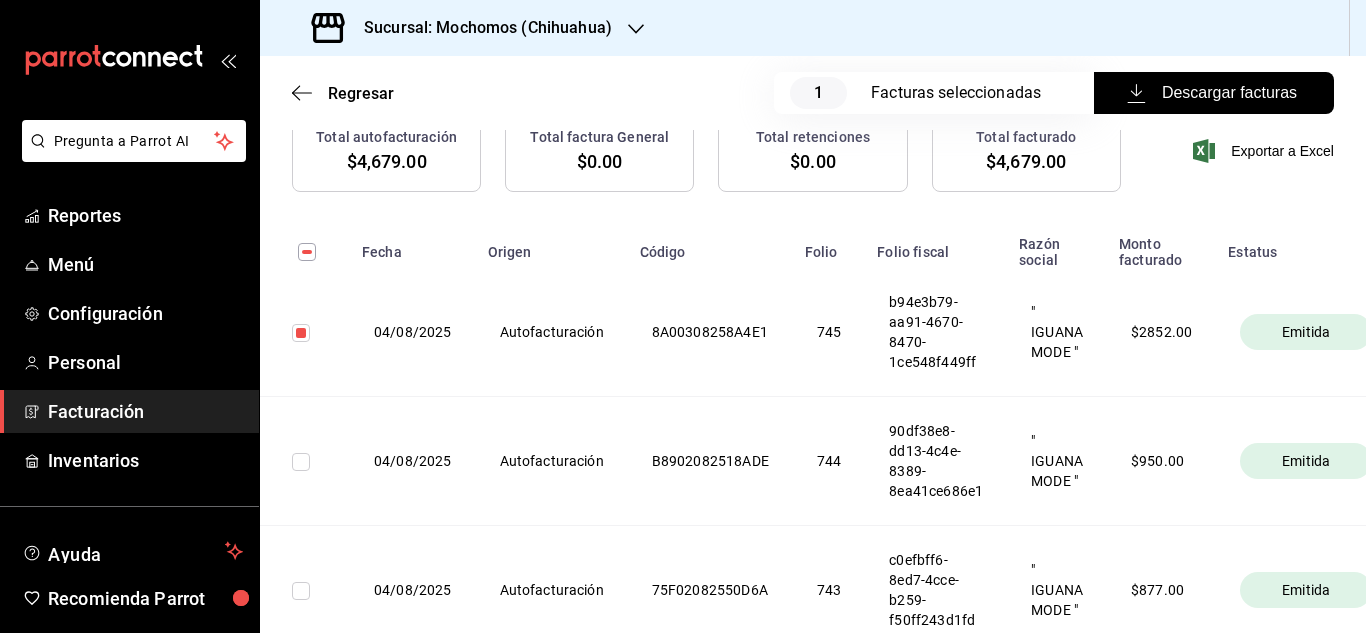 click on "Emitida" at bounding box center (1306, 332) 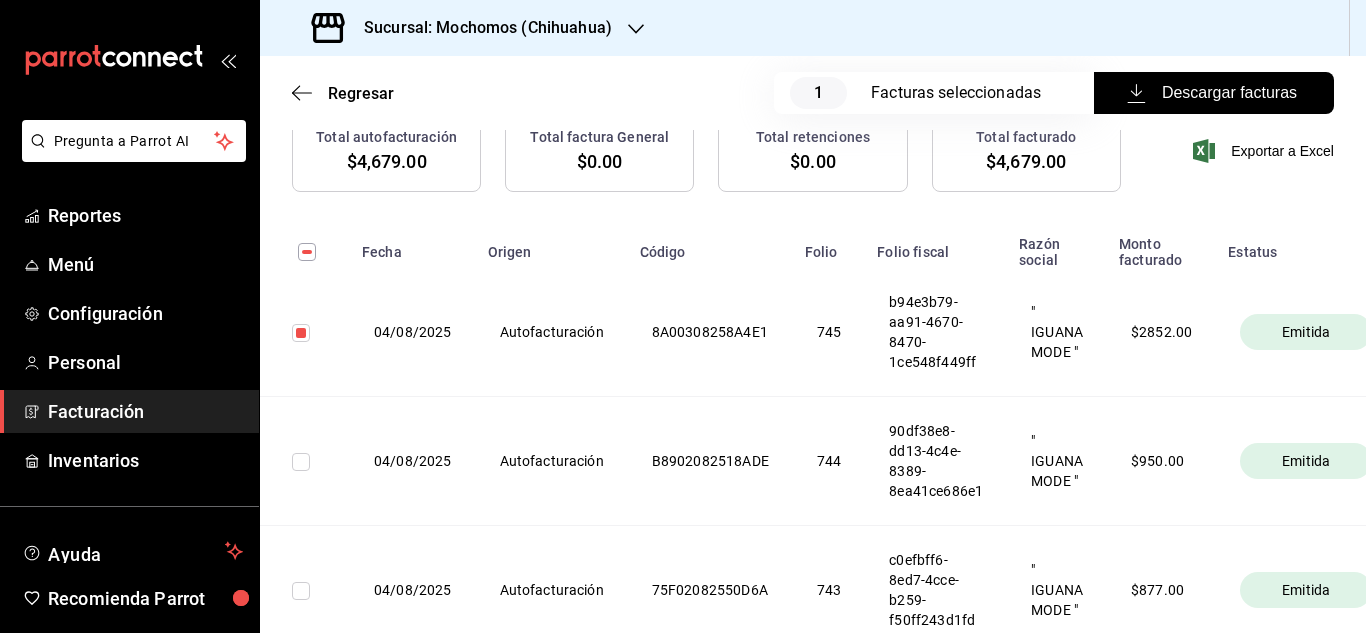 click on "Descargar facturas" at bounding box center [1214, 93] 